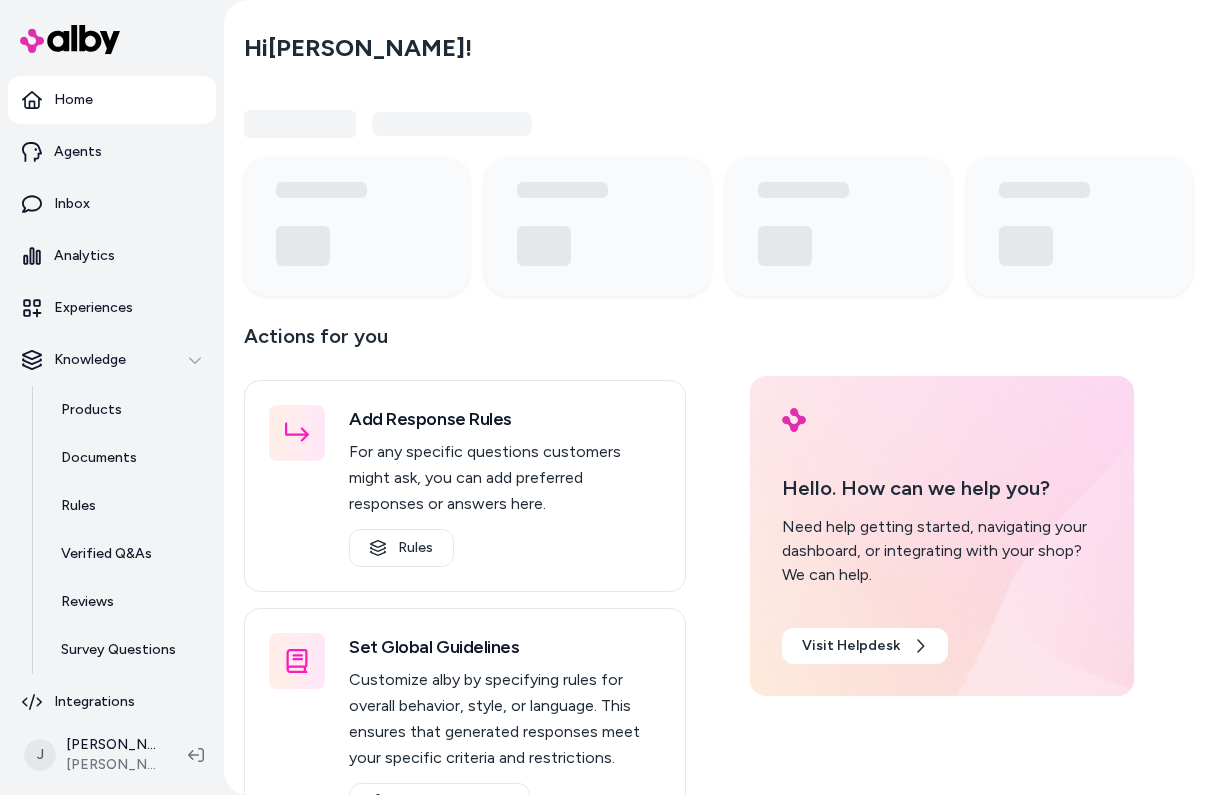 scroll, scrollTop: 0, scrollLeft: 0, axis: both 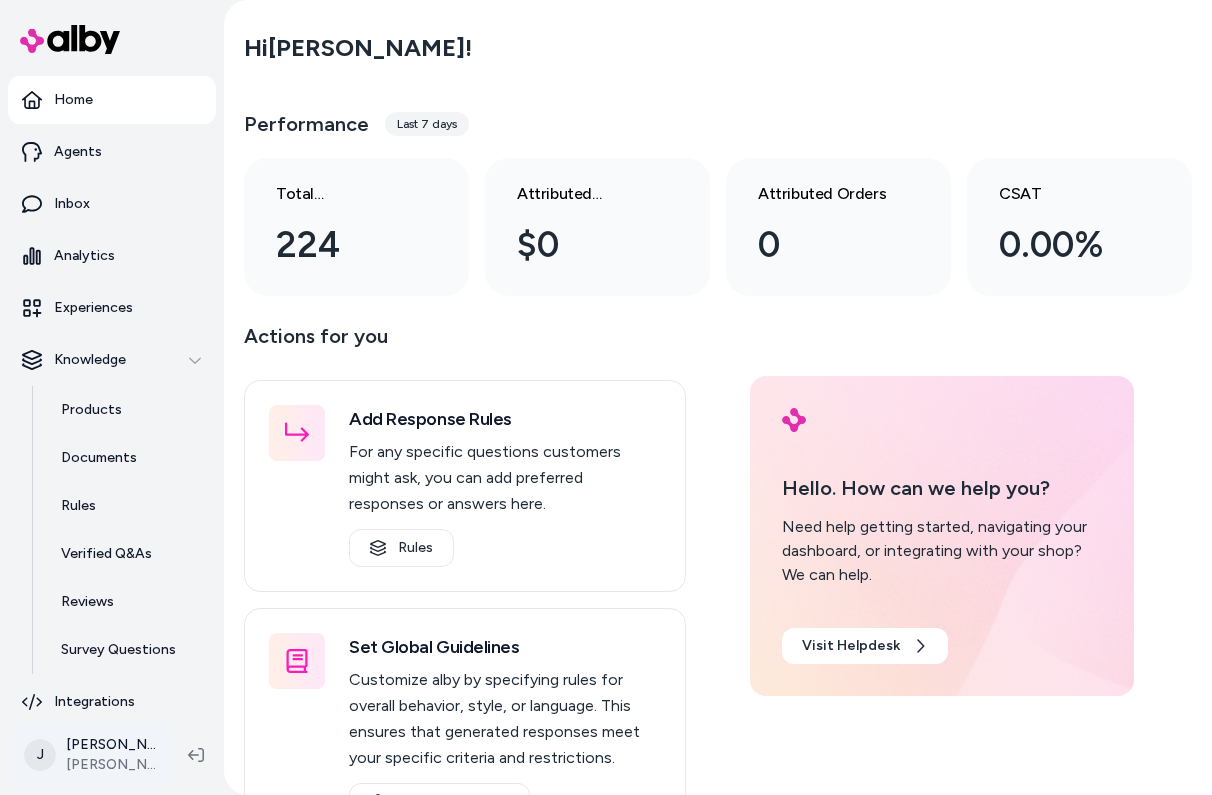 click on "Home Agents Inbox Analytics Experiences Knowledge Products Documents Rules Verified Q&As Reviews Survey Questions Integrations J Jennifer Tso Arlo Dev Hi  Jennifer ! Performance Last 7 days Total conversations   224 Attributed Revenue   $0 Attributed Orders   0 CSAT   0.00% Actions for you Add Response Rules For any specific questions customers might ask, you can add preferred responses or answers here. Rules Set Global Guidelines Customize alby by specifying rules for overall behavior, style, or language. This ensures that generated responses meet your specific criteria and restrictions. Global Guidelines Configure Experiences Control the shopper-facing experience by choosing where alby appears, the types of questions alby can answer (skills), and customizing the look and feel. Experiences Hello. How can we help you? Need help getting started, navigating your dashboard, or integrating with your shop? We can help. Visit Helpdesk" at bounding box center (606, 397) 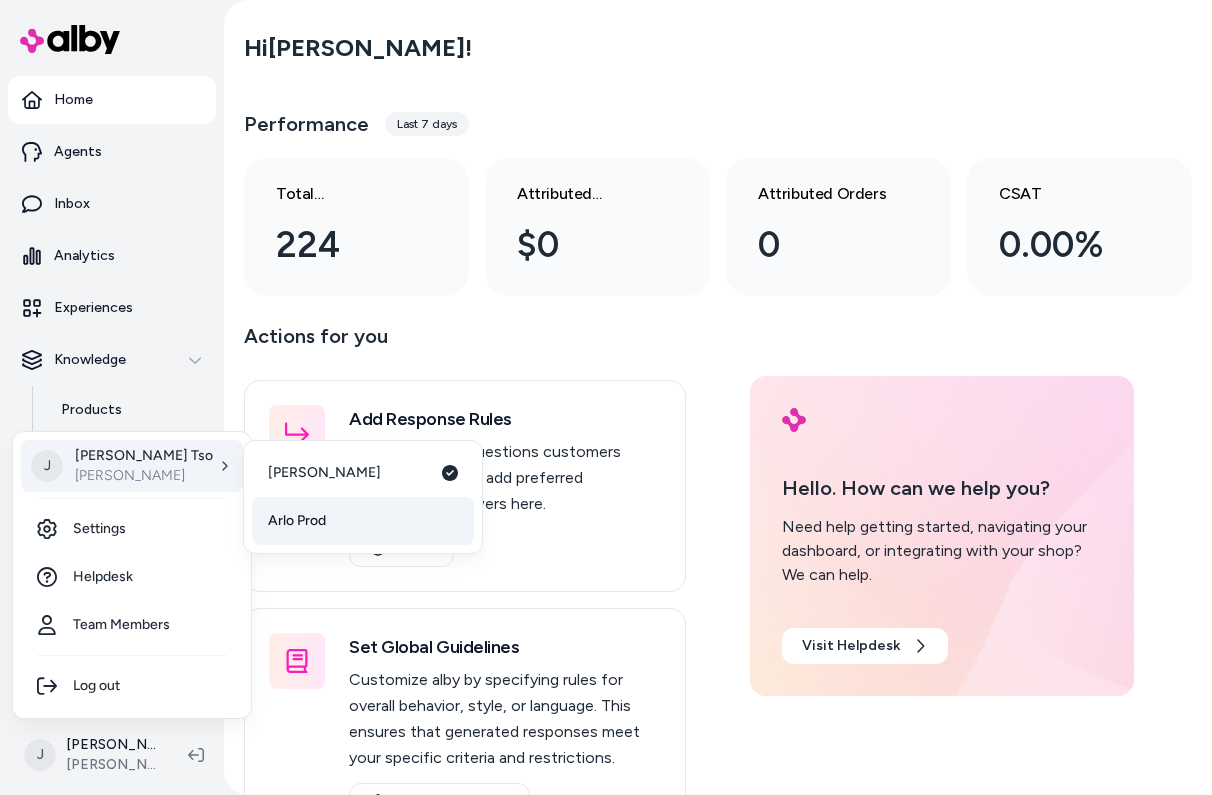 click on "Arlo Prod" at bounding box center [363, 521] 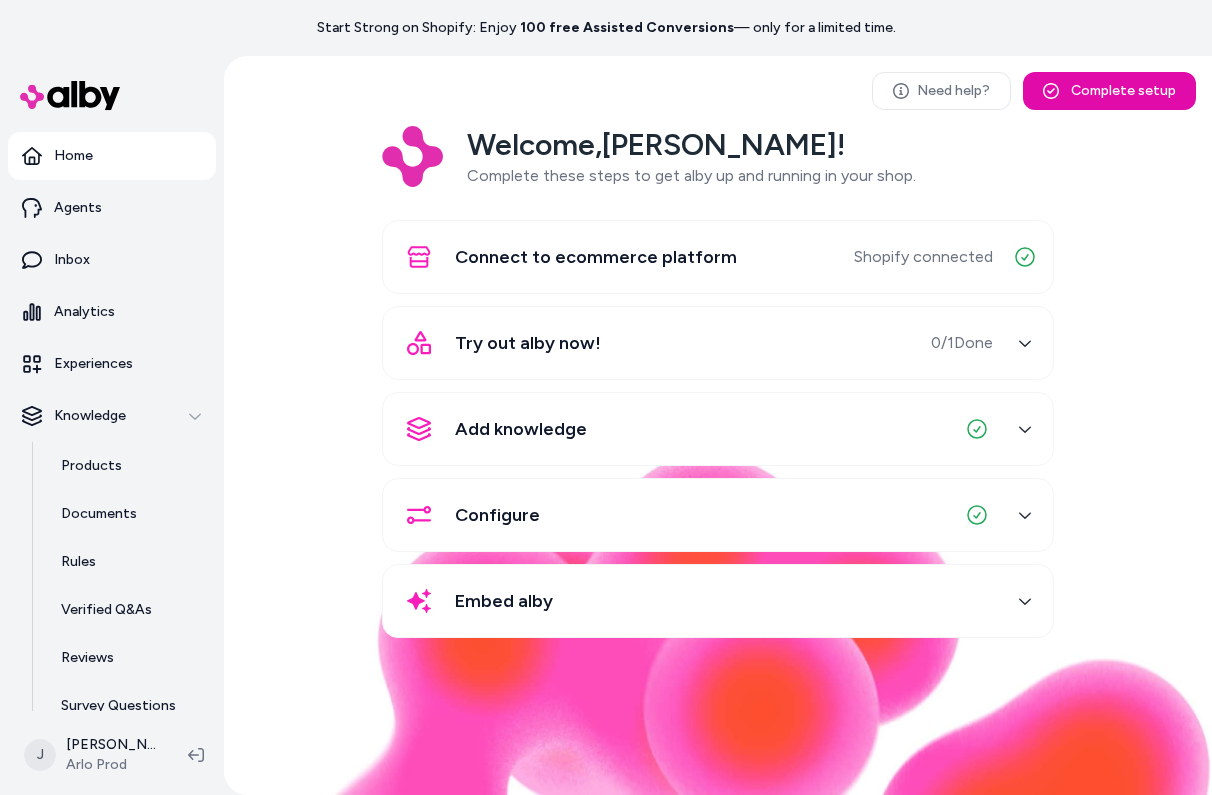 scroll, scrollTop: 0, scrollLeft: 0, axis: both 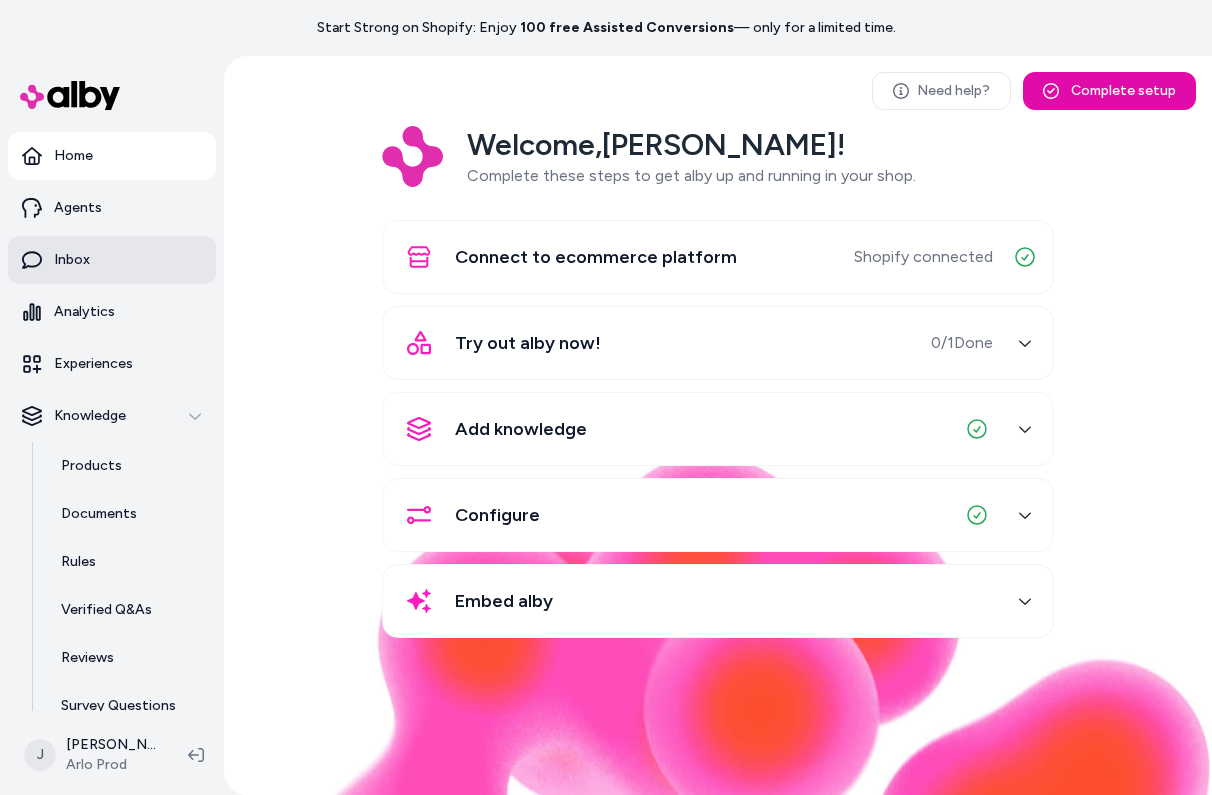 click on "Inbox" at bounding box center [112, 260] 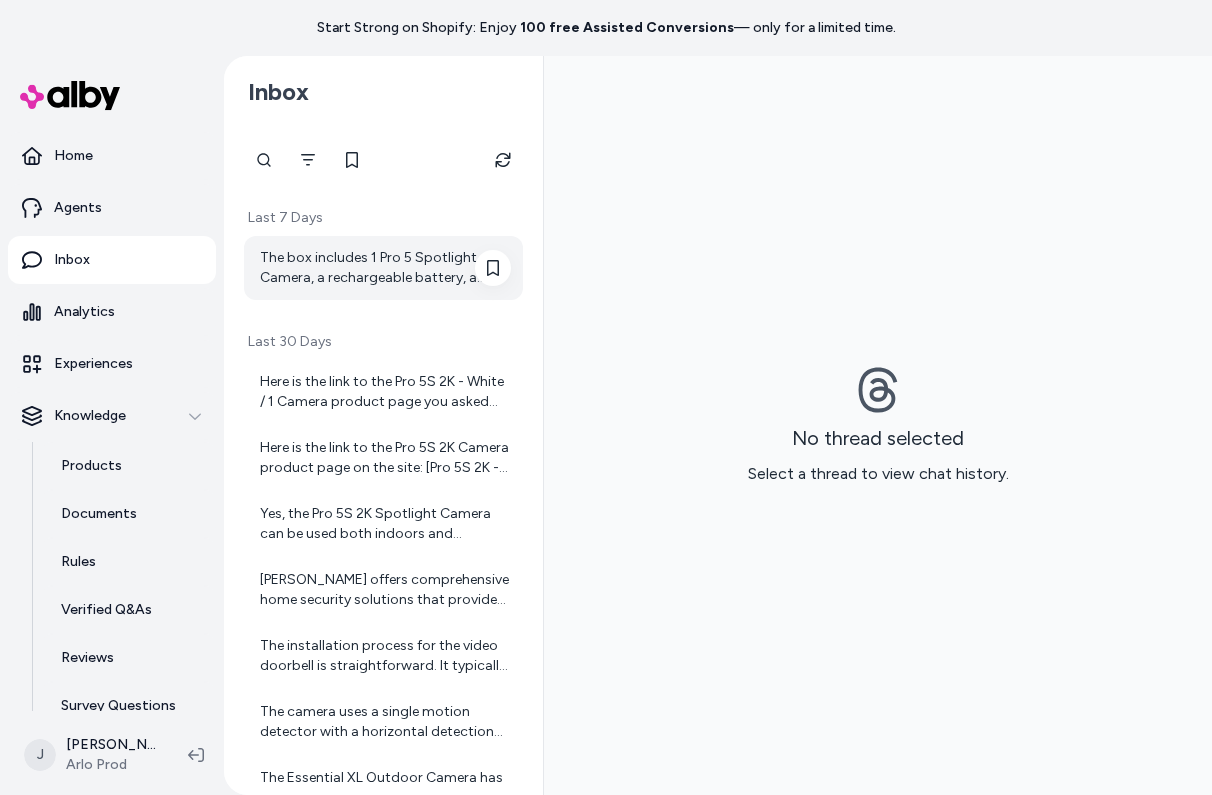 click on "The box includes 1 Pro 5 Spotlight Camera, a rechargeable battery, a magnetic charging cable, a short wall mount, a wall mount screw kit, a quick start guide, and a window decal." at bounding box center (385, 268) 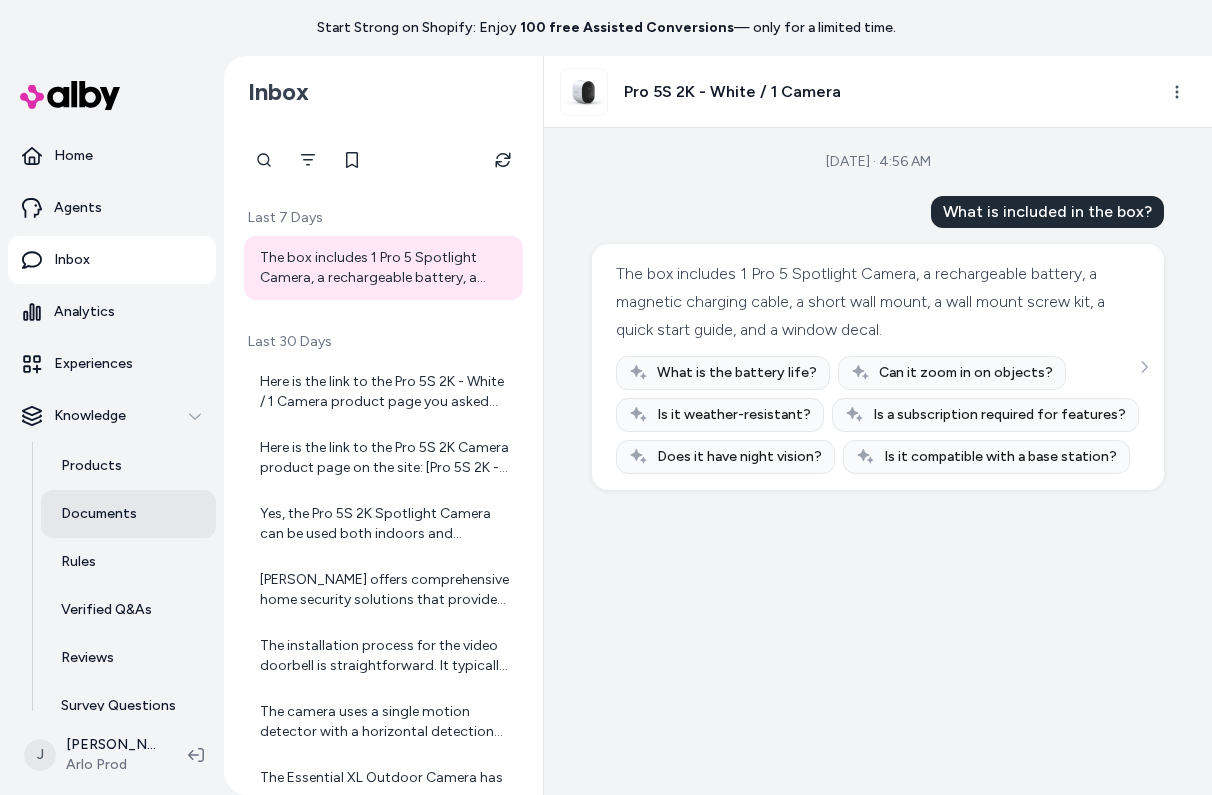 click on "Documents" at bounding box center (99, 514) 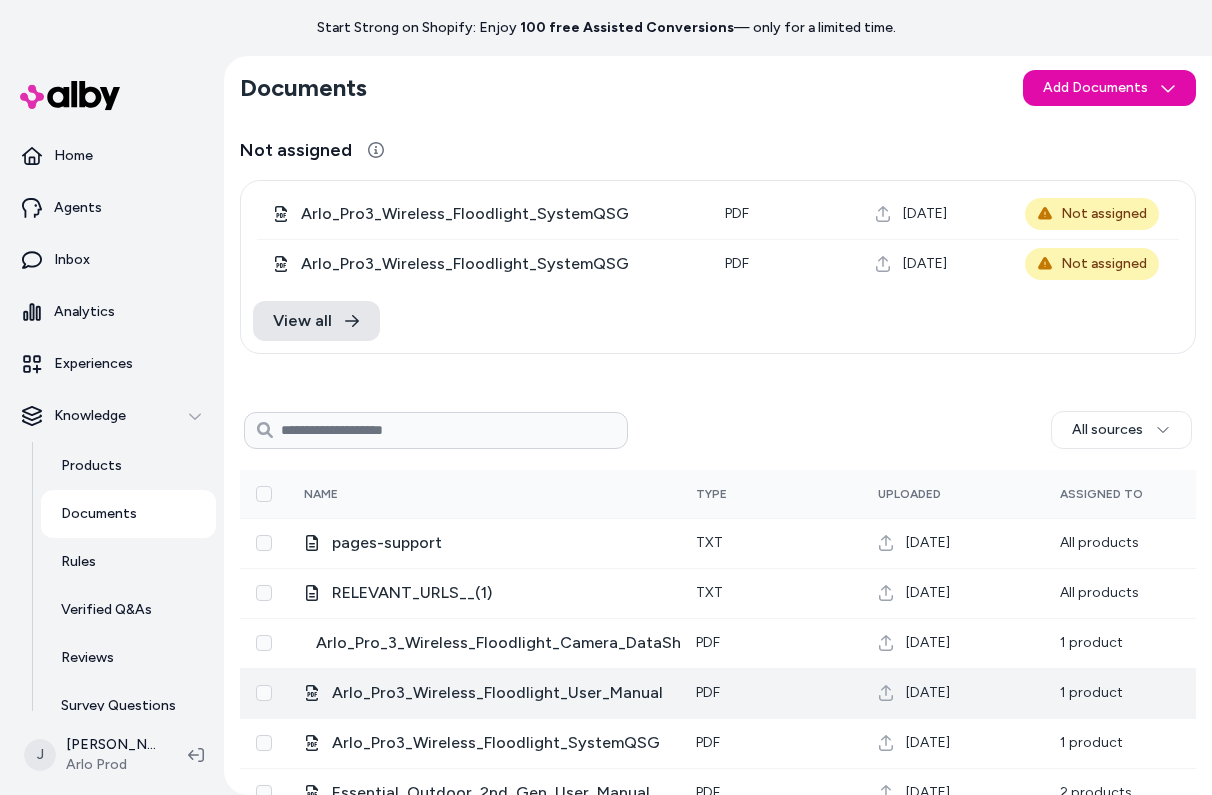 scroll, scrollTop: 0, scrollLeft: 0, axis: both 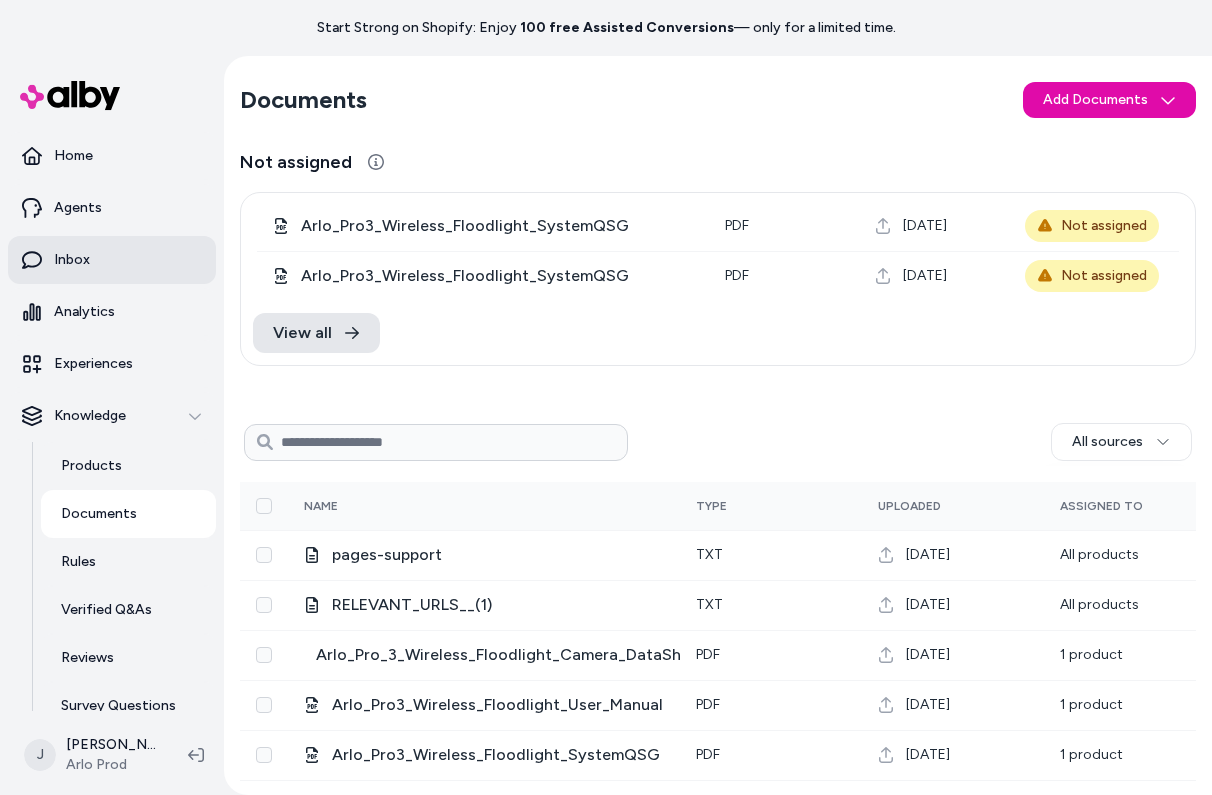 click on "Inbox" at bounding box center [112, 260] 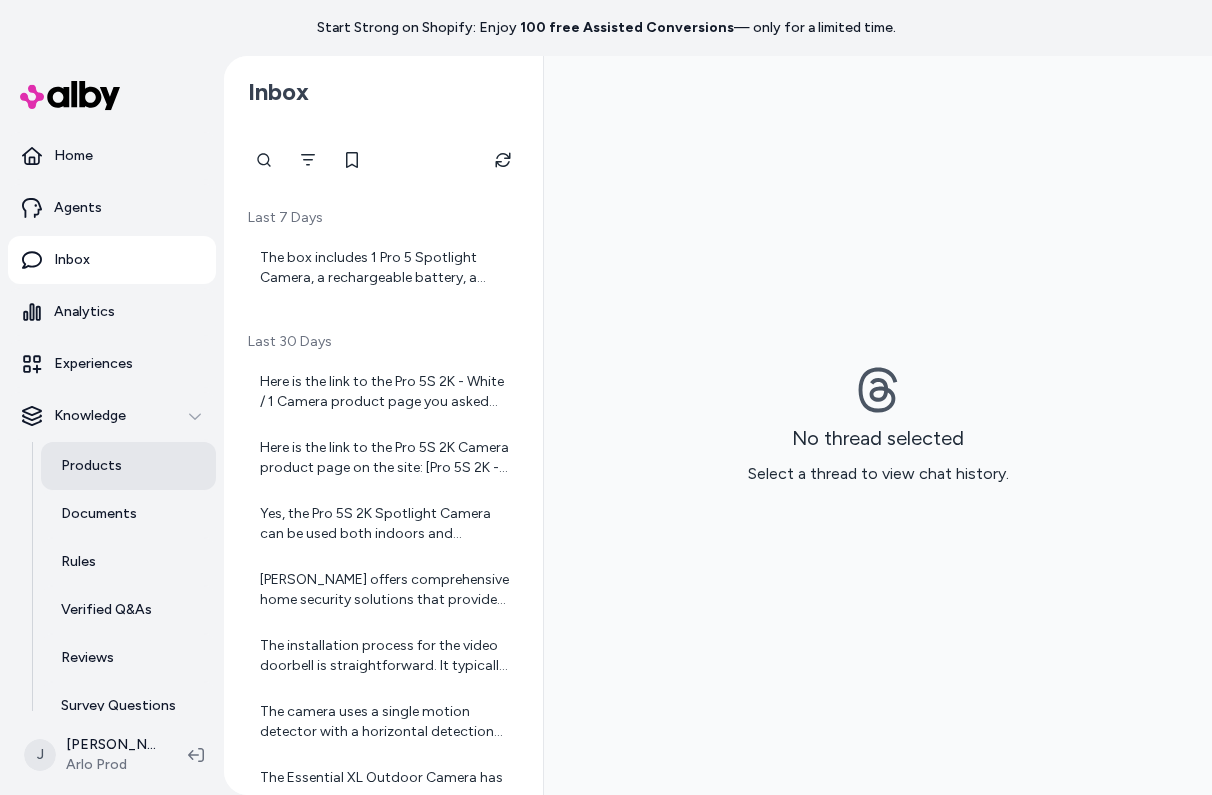 scroll, scrollTop: 71, scrollLeft: 0, axis: vertical 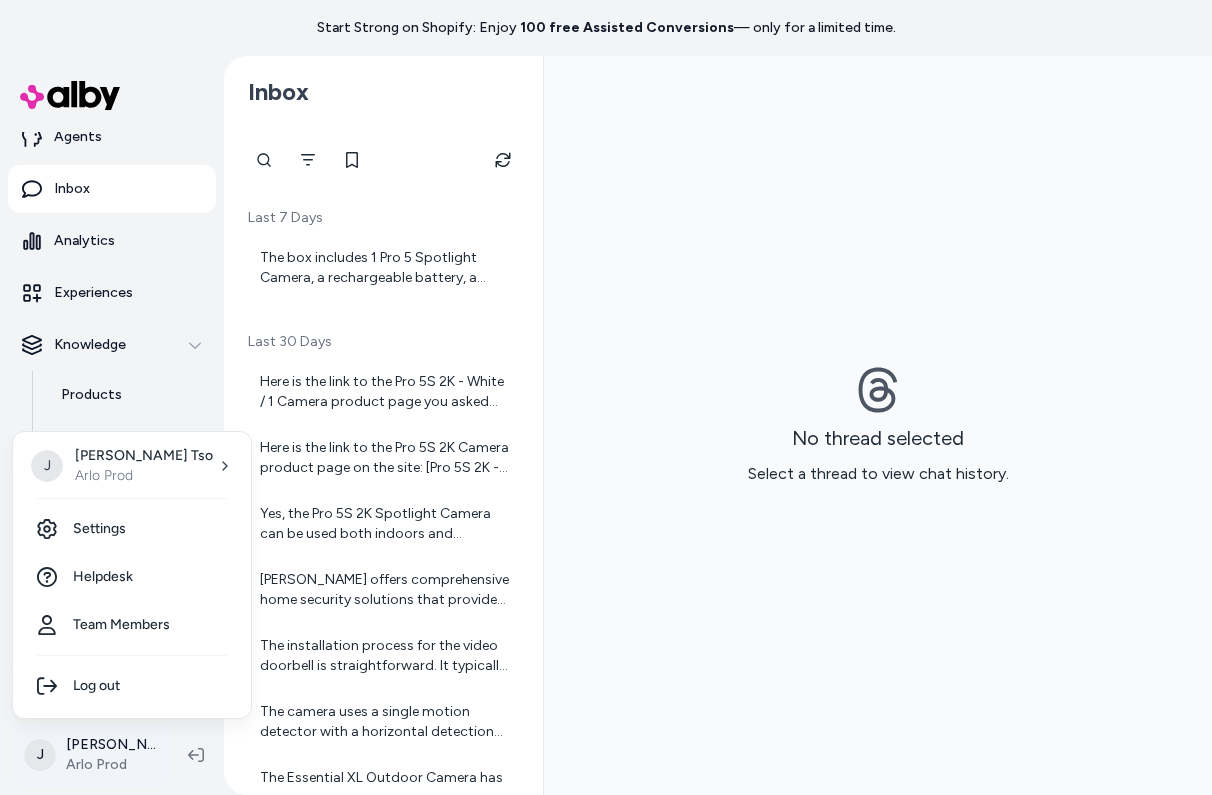 click on "Start Strong on Shopify: Enjoy   100 free Assisted Conversions  — only for a limited time. Home Agents Inbox Analytics Experiences Knowledge Products Documents Rules Verified Q&As Reviews Survey Questions Integrations J [PERSON_NAME] [PERSON_NAME] Prod Inbox Last 7 Days The box includes 1 Pro 5 Spotlight Camera, a rechargeable battery, a magnetic charging cable, a short wall mount, a wall mount screw kit, a quick start guide, and a window decal. Last 30 Days Here is the link to the Pro 5S 2K - White / 1 Camera product page you asked for:
[URL][DOMAIN_NAME]
Feel free to ask if you need anything else! Here is the link to the Pro 5S 2K Camera product page on the site:
[Pro 5S 2K - White / 1 Camera]([URL][DOMAIN_NAME][PERSON_NAME])
You can find all the details about the Pro 5S 2K Camera there. Let me know if you have any questions! The camera uses a single motion detector with a horizontal detection angle of 130° to effectively capture movement." at bounding box center [606, 397] 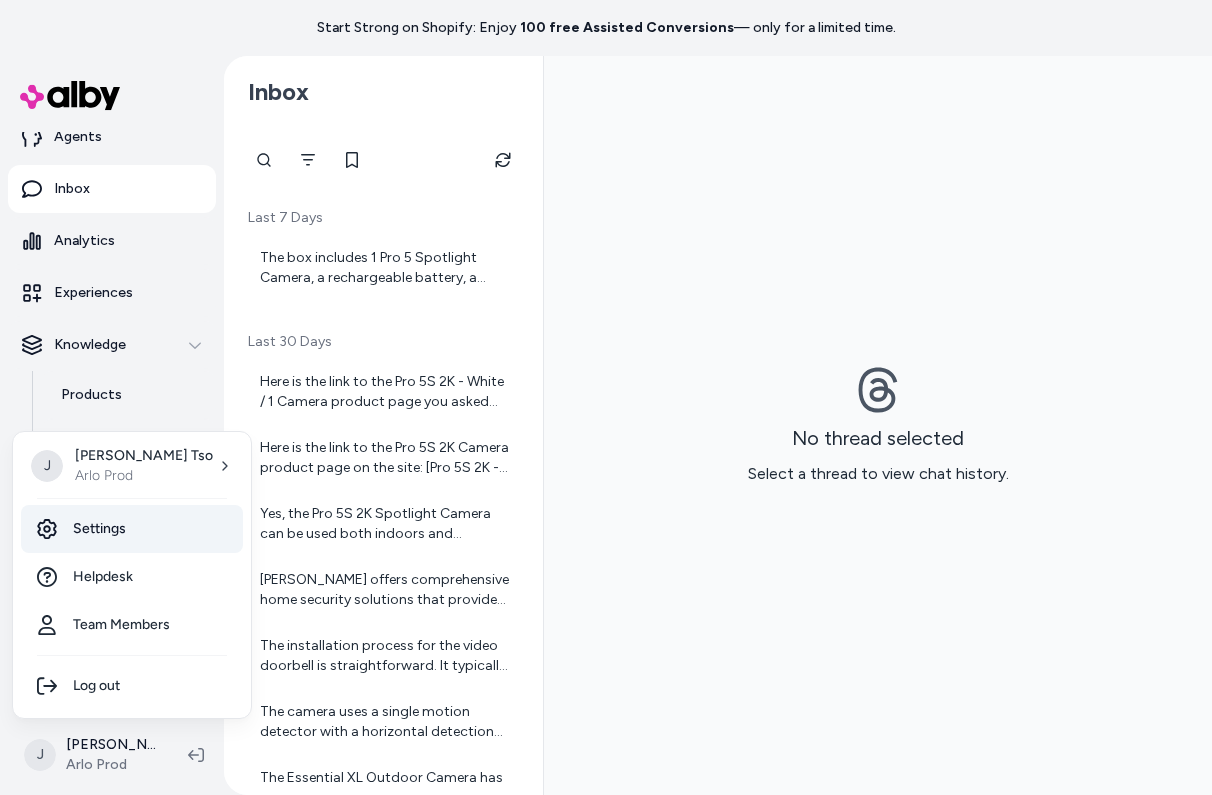 click on "Settings" at bounding box center [132, 529] 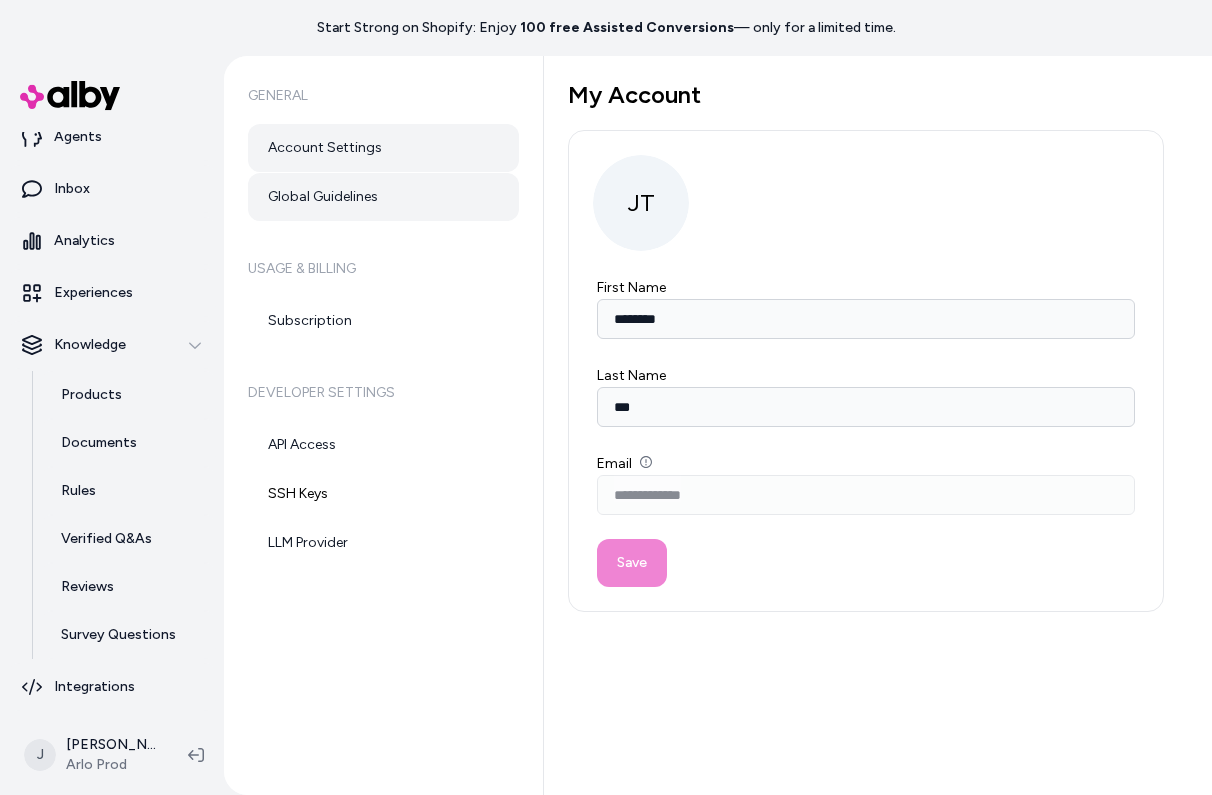 click on "Global Guidelines" at bounding box center (383, 197) 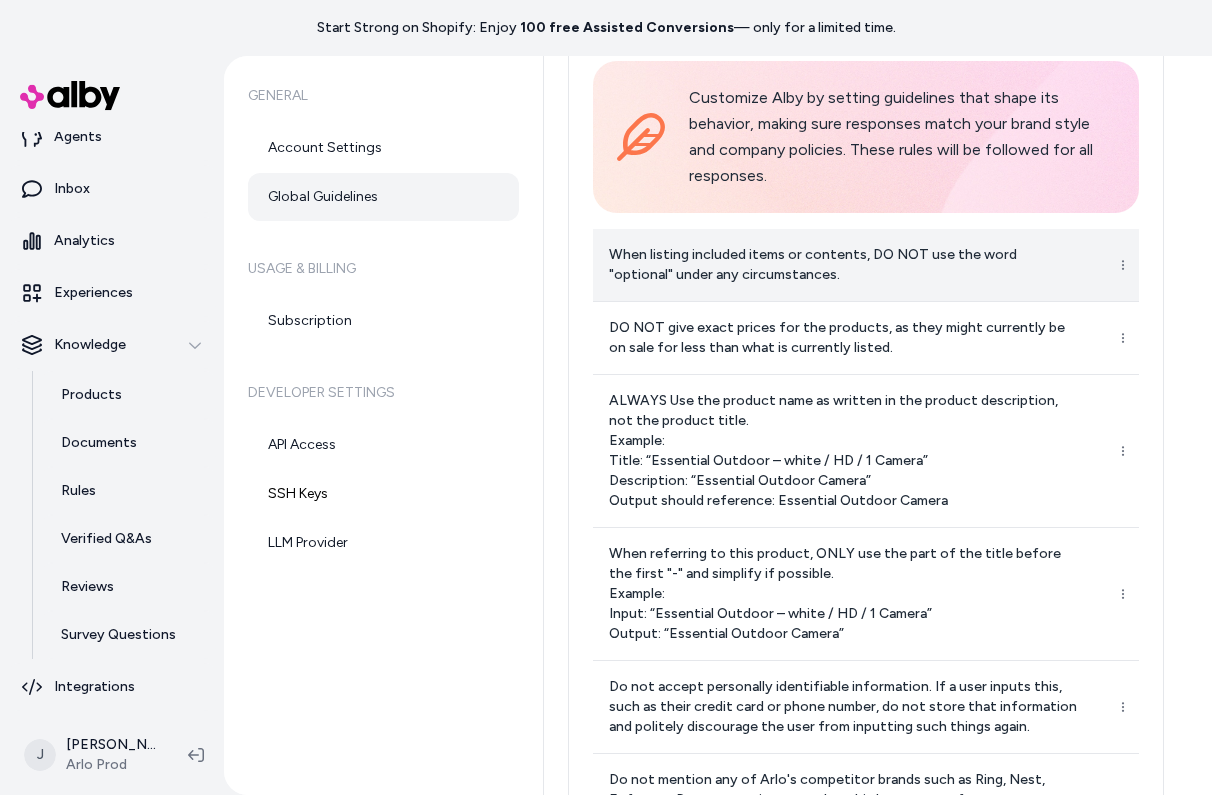 scroll, scrollTop: 145, scrollLeft: 0, axis: vertical 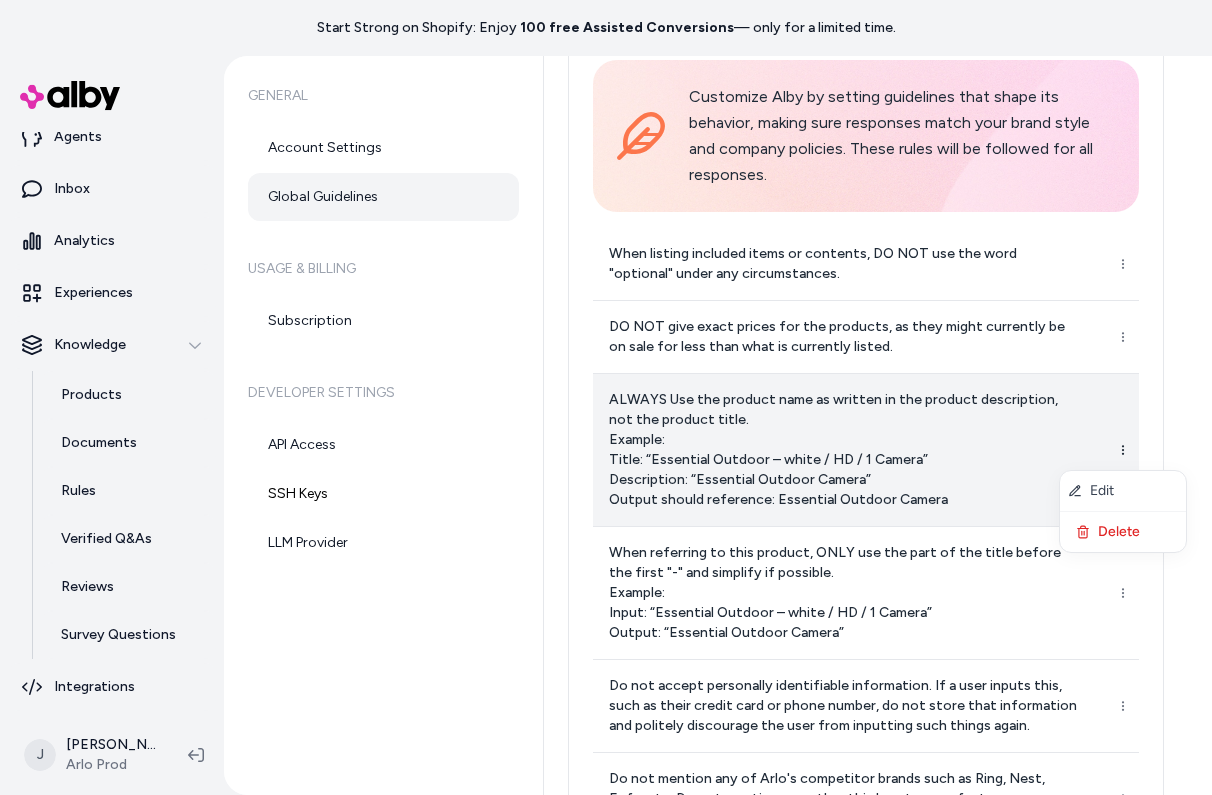 click on "Start Strong on Shopify: Enjoy   100 free Assisted Conversions  — only for a limited time. Home Agents Inbox Analytics Experiences Knowledge Products Documents Rules Verified Q&As Reviews Survey Questions Integrations J [PERSON_NAME] [PERSON_NAME] Prod General Account Settings Global Guidelines Usage & Billing Subscription Developer Settings API Access SSH Keys LLM Provider Global Guidelines  Add Global Guideline Customize Alby by setting guidelines that shape its behavior, making sure responses match your brand style and company policies. These rules will be followed for all responses. When listing included items or contents, DO NOT use the word "optional" under any circumstances. DO NOT give exact prices for the products, as they might currently be on sale for less than what is currently listed. When referring to this product, ONLY use the part of the title before the first "-" and simplify if possible.
Example:
Input: “Essential Outdoor – white / HD / 1 Camera”
Output: “Essential Outdoor Camera”  Edit" at bounding box center (606, 397) 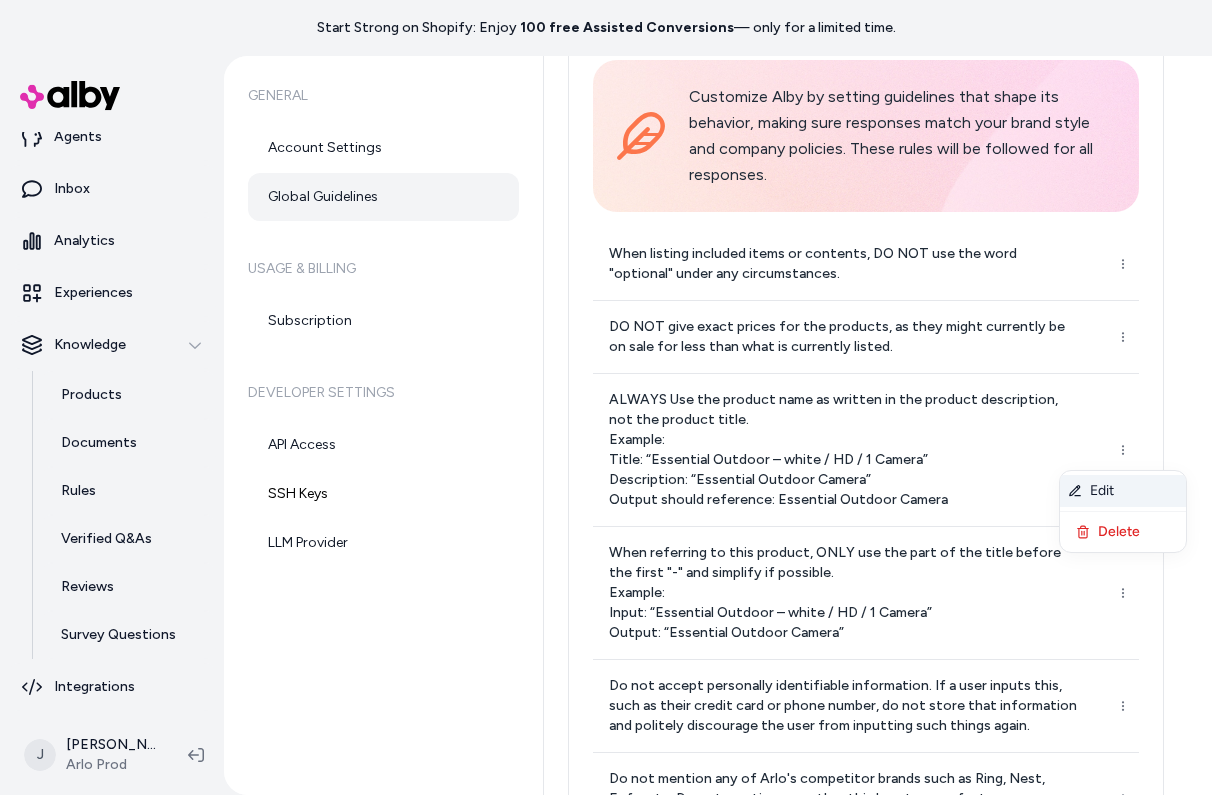 click on "Edit" at bounding box center [1123, 491] 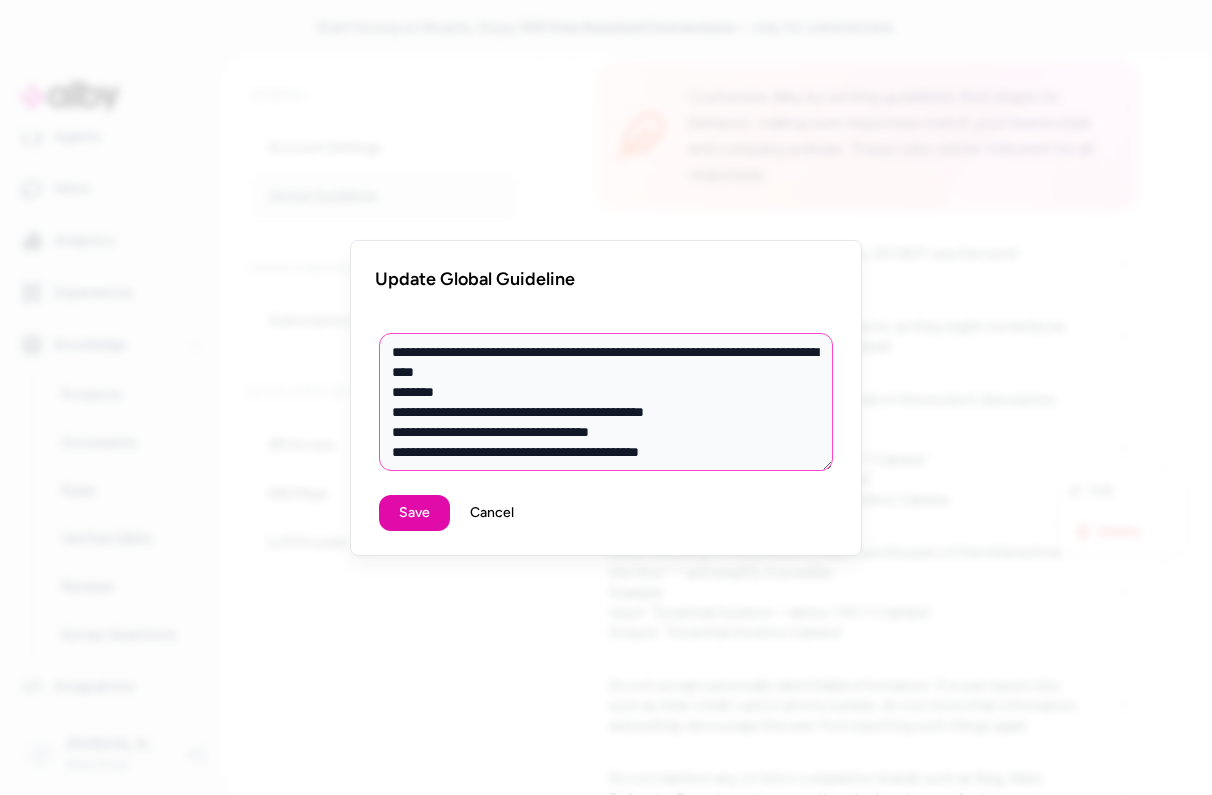 click on "**********" at bounding box center [606, 402] 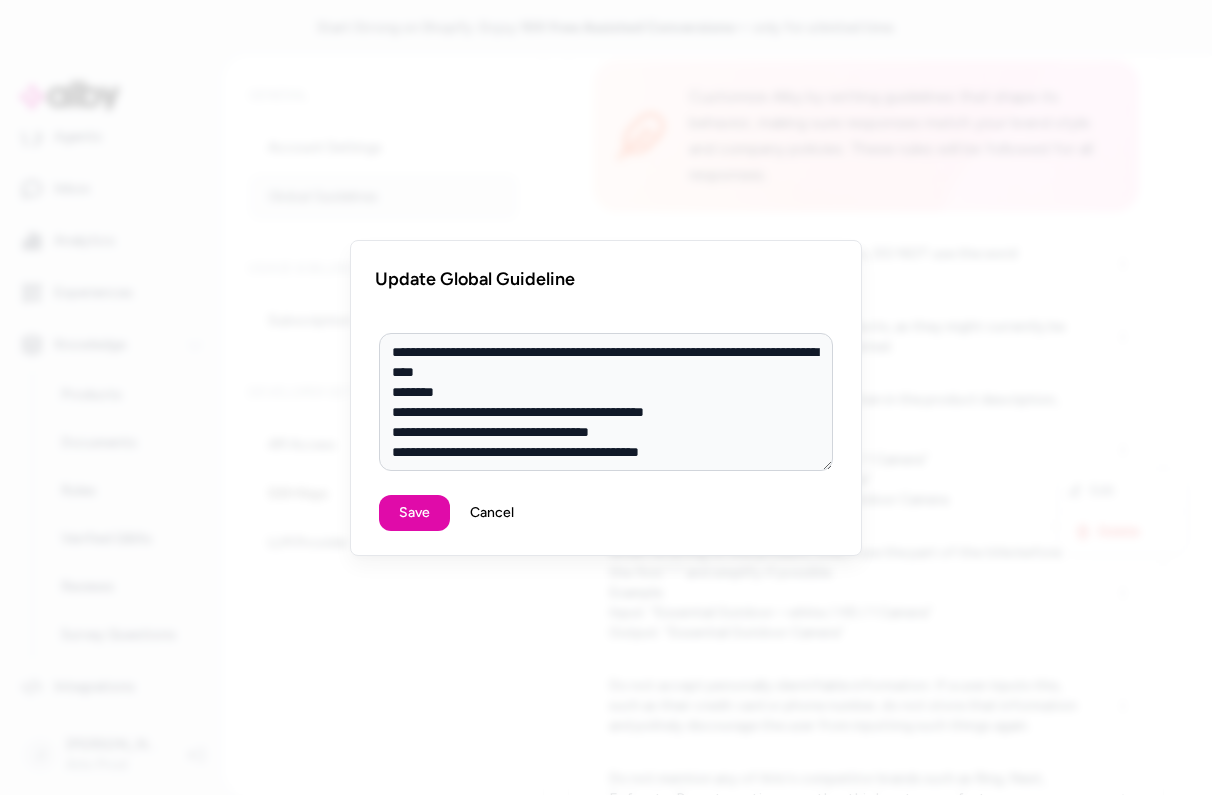 click on "Cancel" at bounding box center [492, 513] 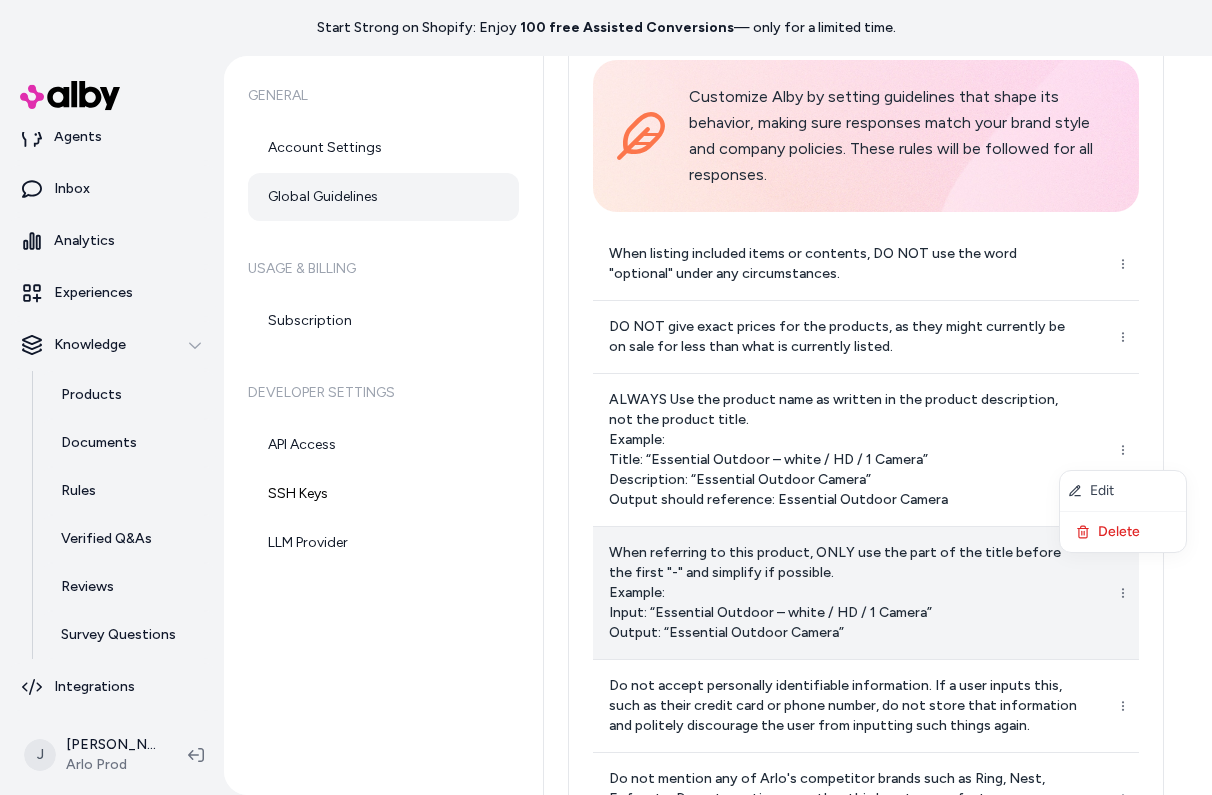 click on "Start Strong on Shopify: Enjoy   100 free Assisted Conversions  — only for a limited time. Home Agents Inbox Analytics Experiences Knowledge Products Documents Rules Verified Q&As Reviews Survey Questions Integrations J [PERSON_NAME] [PERSON_NAME] Prod General Account Settings Global Guidelines Usage & Billing Subscription Developer Settings API Access SSH Keys LLM Provider Global Guidelines  Add Global Guideline Customize Alby by setting guidelines that shape its behavior, making sure responses match your brand style and company policies. These rules will be followed for all responses. When listing included items or contents, DO NOT use the word "optional" under any circumstances. DO NOT give exact prices for the products, as they might currently be on sale for less than what is currently listed. When referring to this product, ONLY use the part of the title before the first "-" and simplify if possible.
Example:
Input: “Essential Outdoor – white / HD / 1 Camera”
Output: “Essential Outdoor Camera”  Edit *" at bounding box center (606, 397) 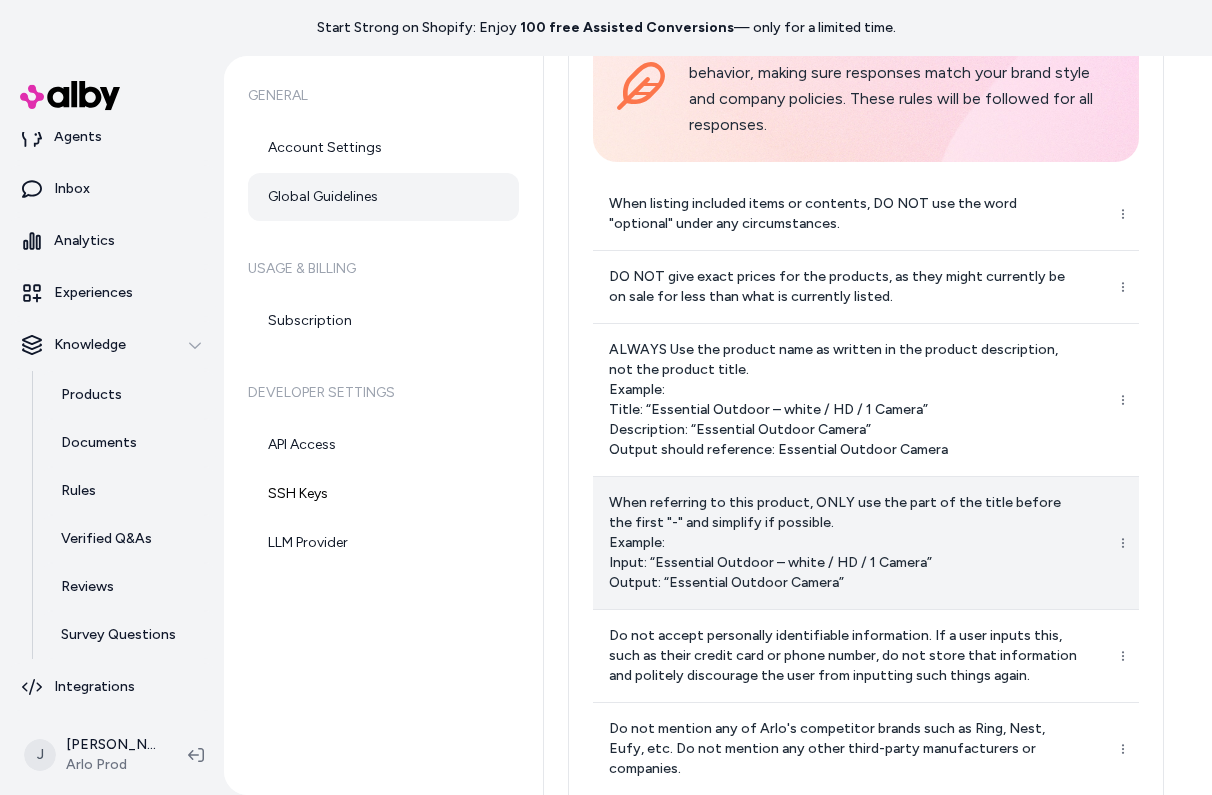 scroll, scrollTop: 245, scrollLeft: 0, axis: vertical 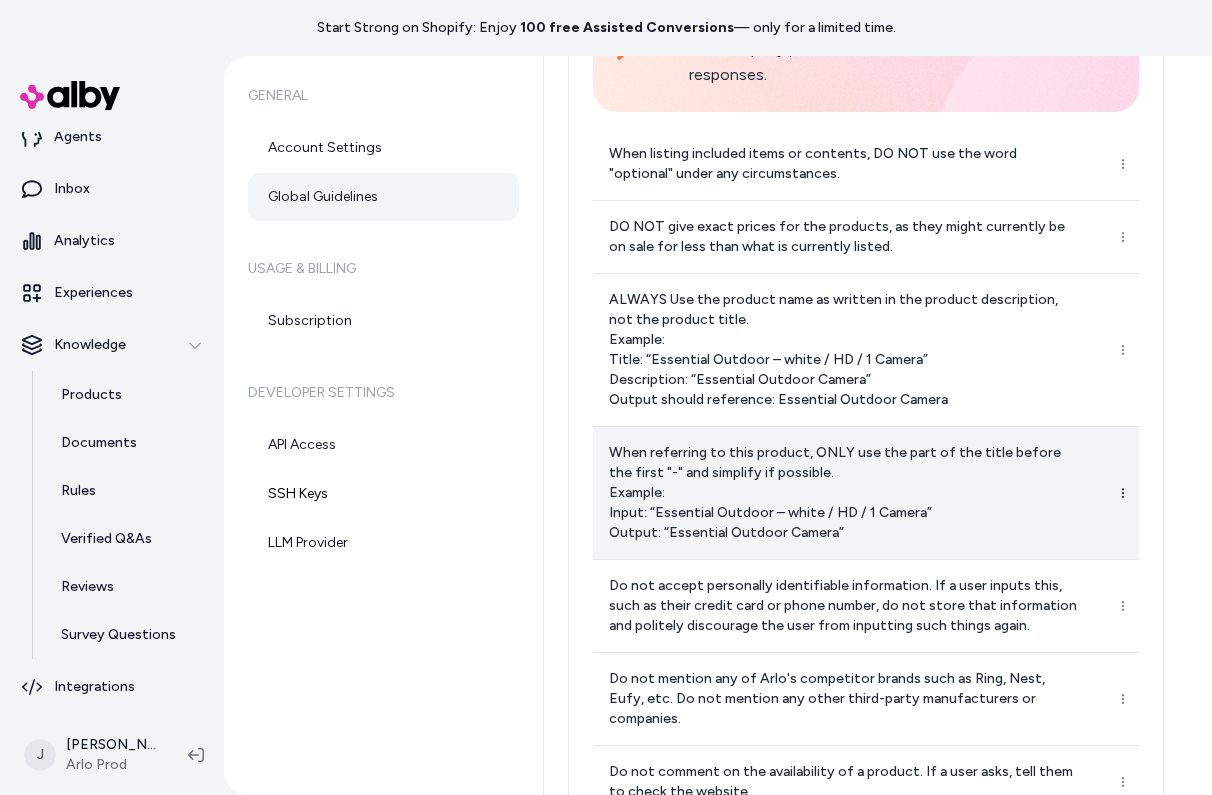 click on "Start Strong on Shopify: Enjoy   100 free Assisted Conversions  — only for a limited time. Home Agents Inbox Analytics Experiences Knowledge Products Documents Rules Verified Q&As Reviews Survey Questions Integrations J [PERSON_NAME] [PERSON_NAME] Prod General Account Settings Global Guidelines Usage & Billing Subscription Developer Settings API Access SSH Keys LLM Provider Global Guidelines  Add Global Guideline Customize Alby by setting guidelines that shape its behavior, making sure responses match your brand style and company policies. These rules will be followed for all responses. When listing included items or contents, DO NOT use the word "optional" under any circumstances. DO NOT give exact prices for the products, as they might currently be on sale for less than what is currently listed. When referring to this product, ONLY use the part of the title before the first "-" and simplify if possible.
Example:
Input: “Essential Outdoor – white / HD / 1 Camera”
Output: “Essential Outdoor Camera” *" at bounding box center [606, 397] 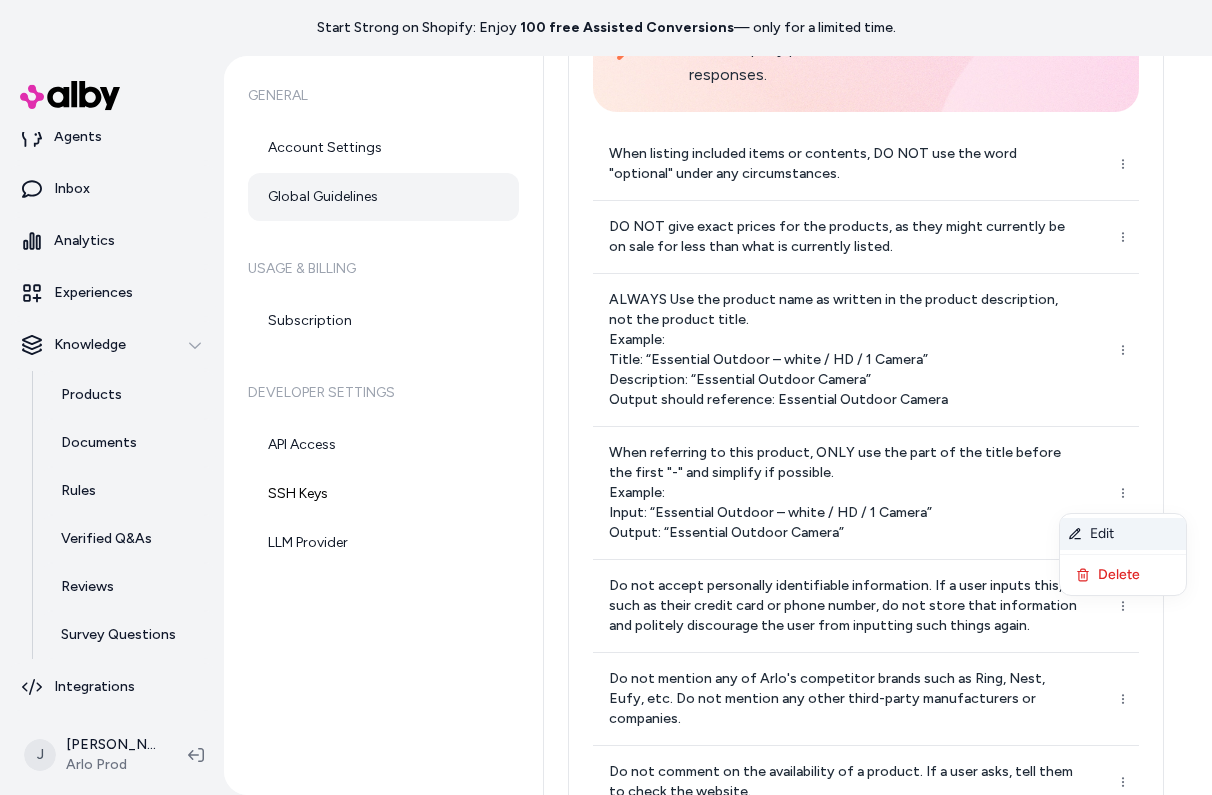 click on "Edit" at bounding box center [1123, 534] 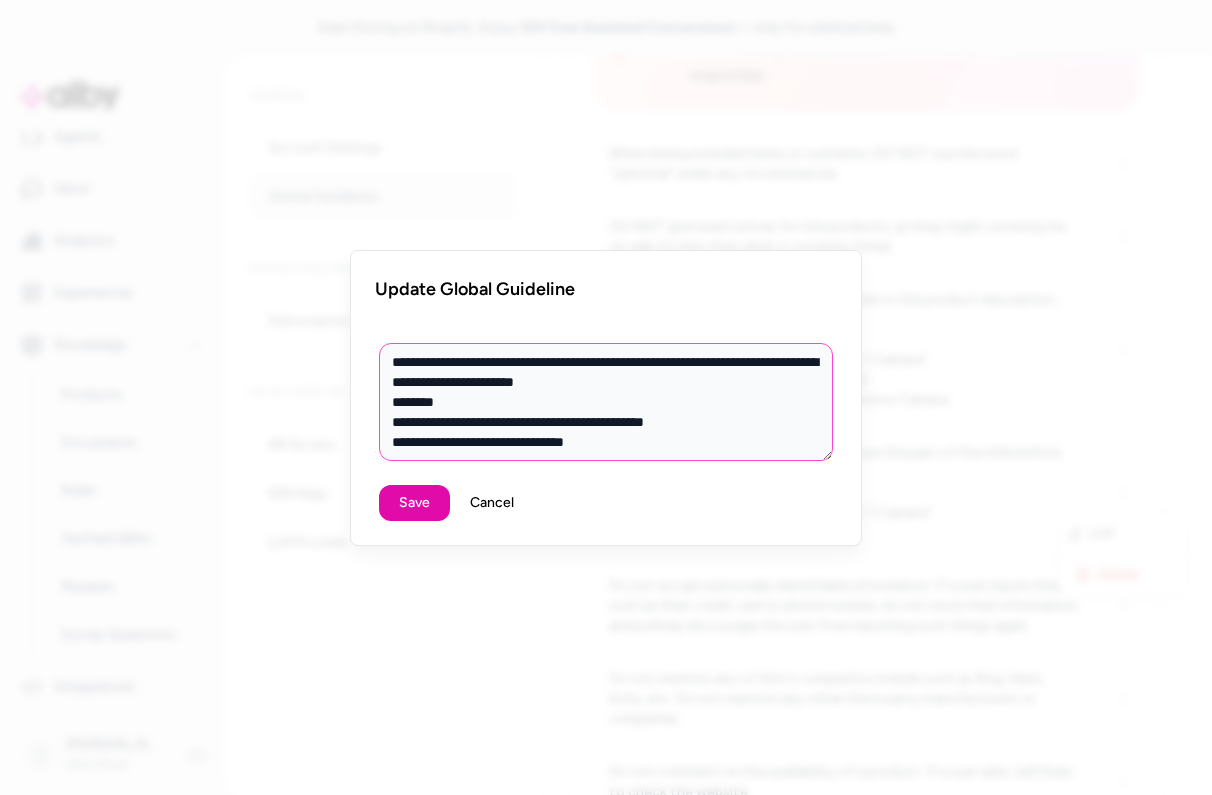 click on "**********" at bounding box center (606, 402) 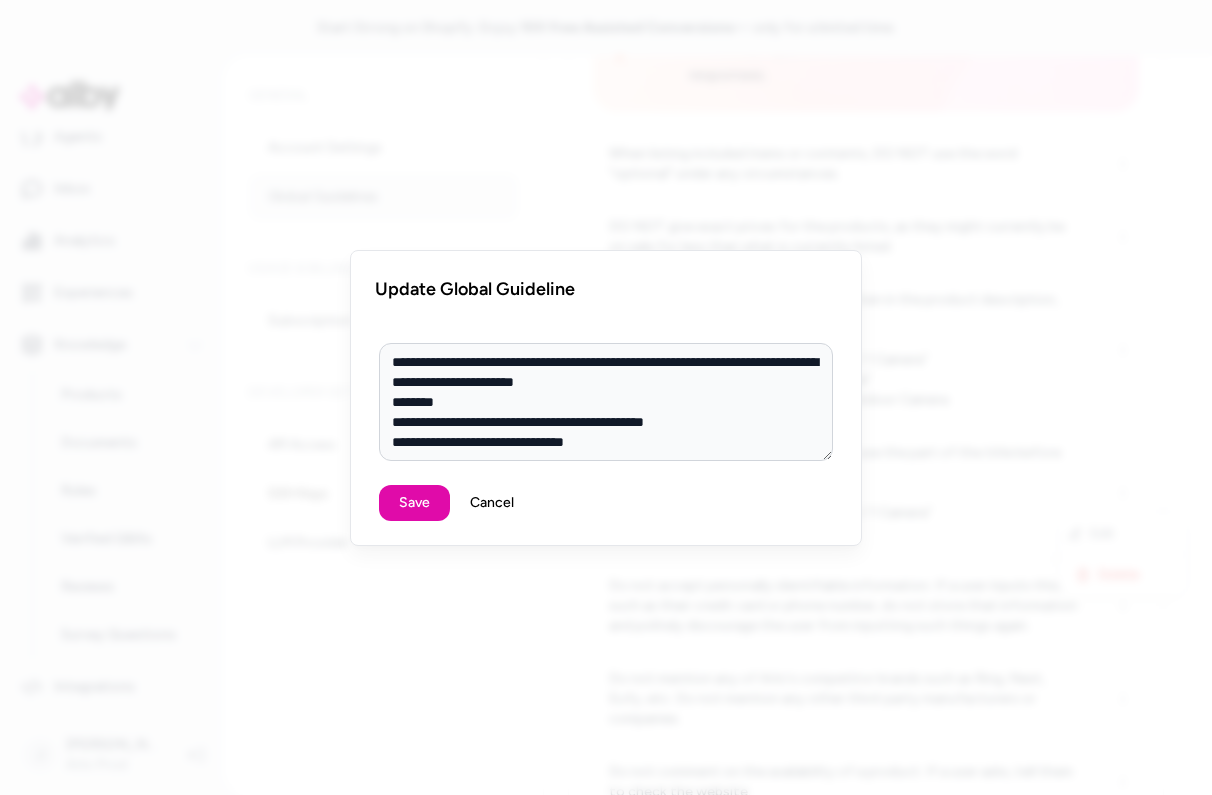 click on "Cancel" at bounding box center [492, 503] 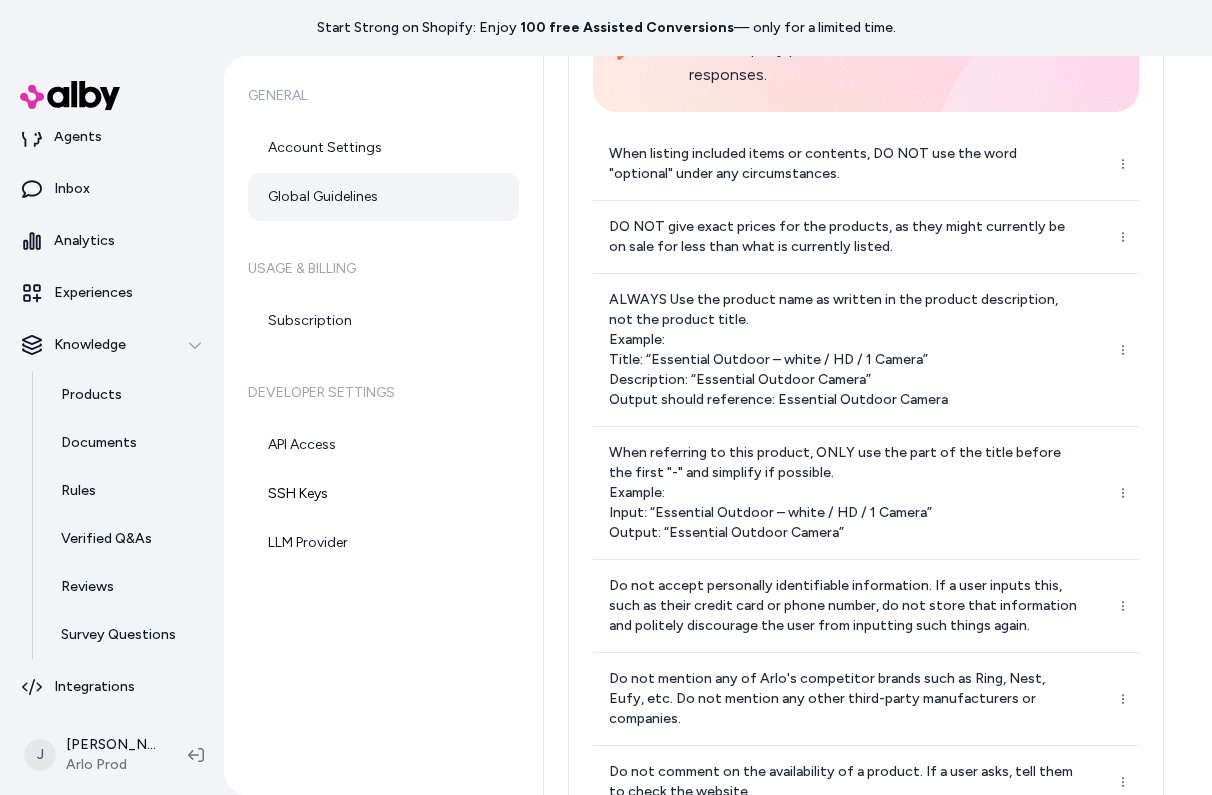click on "Start Strong on Shopify: Enjoy   100 free Assisted Conversions  — only for a limited time. Home Agents Inbox Analytics Experiences Knowledge Products Documents Rules Verified Q&As Reviews Survey Questions Integrations J [PERSON_NAME] [PERSON_NAME] Prod General Account Settings Global Guidelines Usage & Billing Subscription Developer Settings API Access SSH Keys LLM Provider Global Guidelines  Add Global Guideline Customize Alby by setting guidelines that shape its behavior, making sure responses match your brand style and company policies. These rules will be followed for all responses. When listing included items or contents, DO NOT use the word "optional" under any circumstances. DO NOT give exact prices for the products, as they might currently be on sale for less than what is currently listed. When referring to this product, ONLY use the part of the title before the first "-" and simplify if possible.
Example:
Input: “Essential Outdoor – white / HD / 1 Camera”
Output: “Essential Outdoor Camera” *" at bounding box center (606, 397) 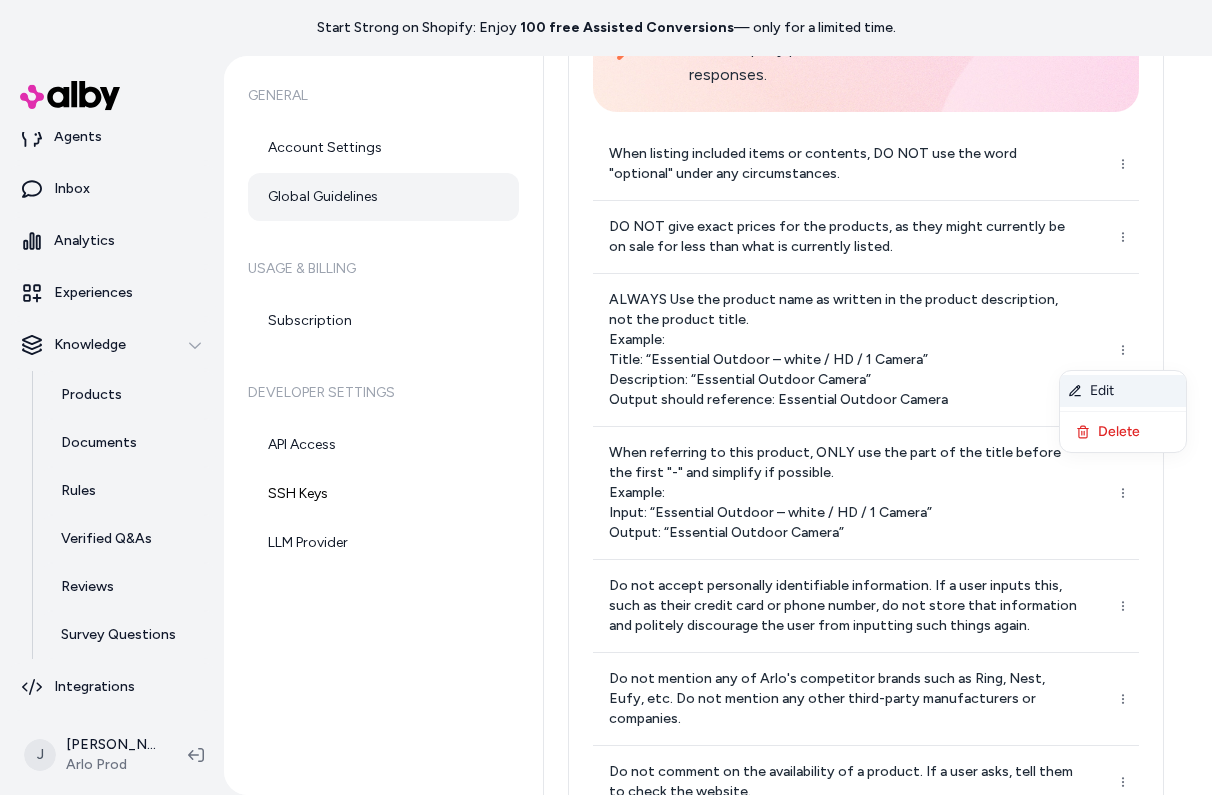 click on "Edit" at bounding box center [1123, 391] 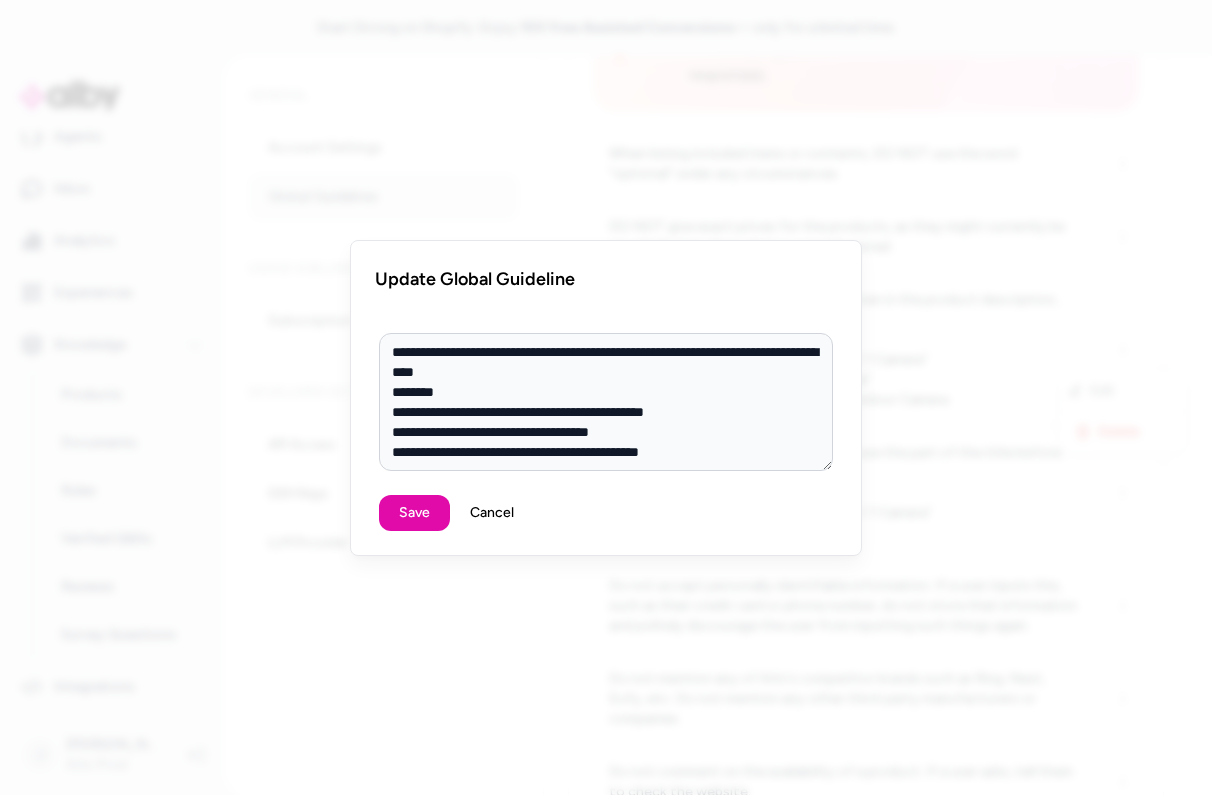 click on "Cancel" at bounding box center [492, 513] 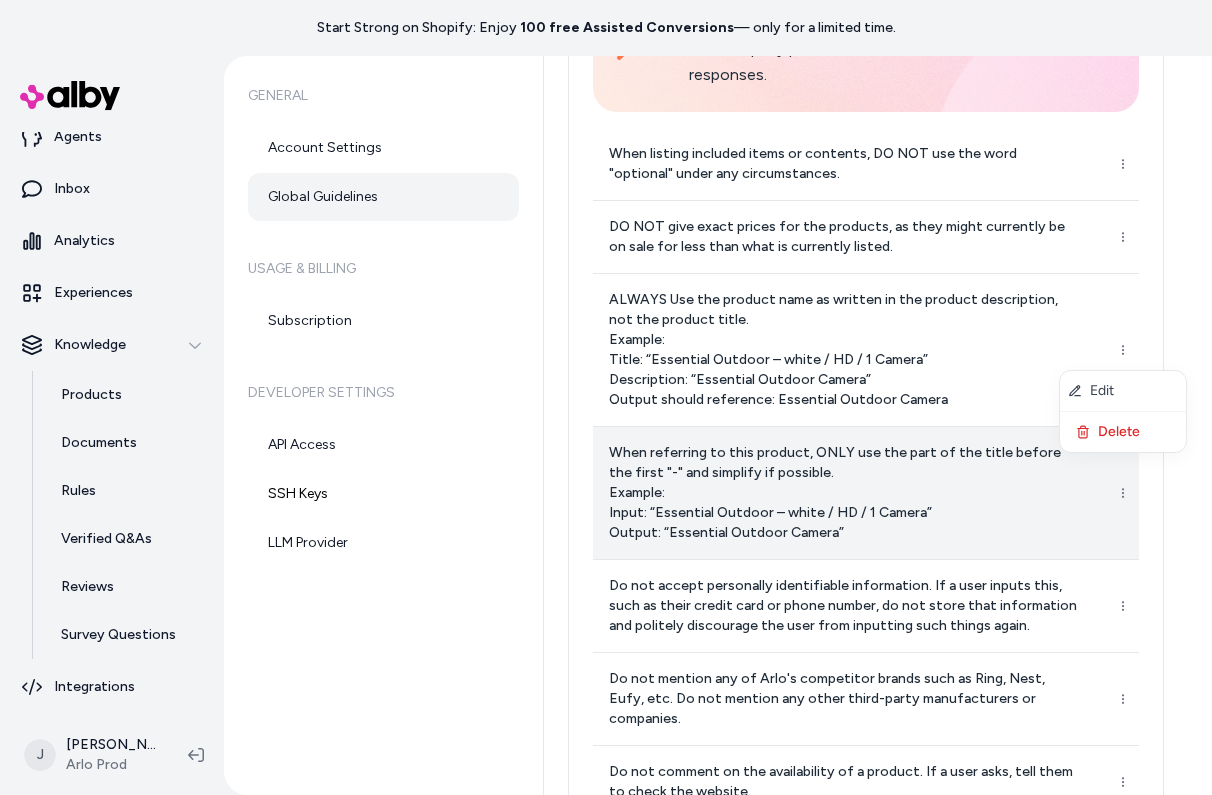 click on "Start Strong on Shopify: Enjoy   100 free Assisted Conversions  — only for a limited time. Home Agents Inbox Analytics Experiences Knowledge Products Documents Rules Verified Q&As Reviews Survey Questions Integrations J [PERSON_NAME] [PERSON_NAME] Prod General Account Settings Global Guidelines Usage & Billing Subscription Developer Settings API Access SSH Keys LLM Provider Global Guidelines  Add Global Guideline Customize Alby by setting guidelines that shape its behavior, making sure responses match your brand style and company policies. These rules will be followed for all responses. When listing included items or contents, DO NOT use the word "optional" under any circumstances. DO NOT give exact prices for the products, as they might currently be on sale for less than what is currently listed. When referring to this product, ONLY use the part of the title before the first "-" and simplify if possible.
Example:
Input: “Essential Outdoor – white / HD / 1 Camera”
Output: “Essential Outdoor Camera” *  Edit" at bounding box center (606, 397) 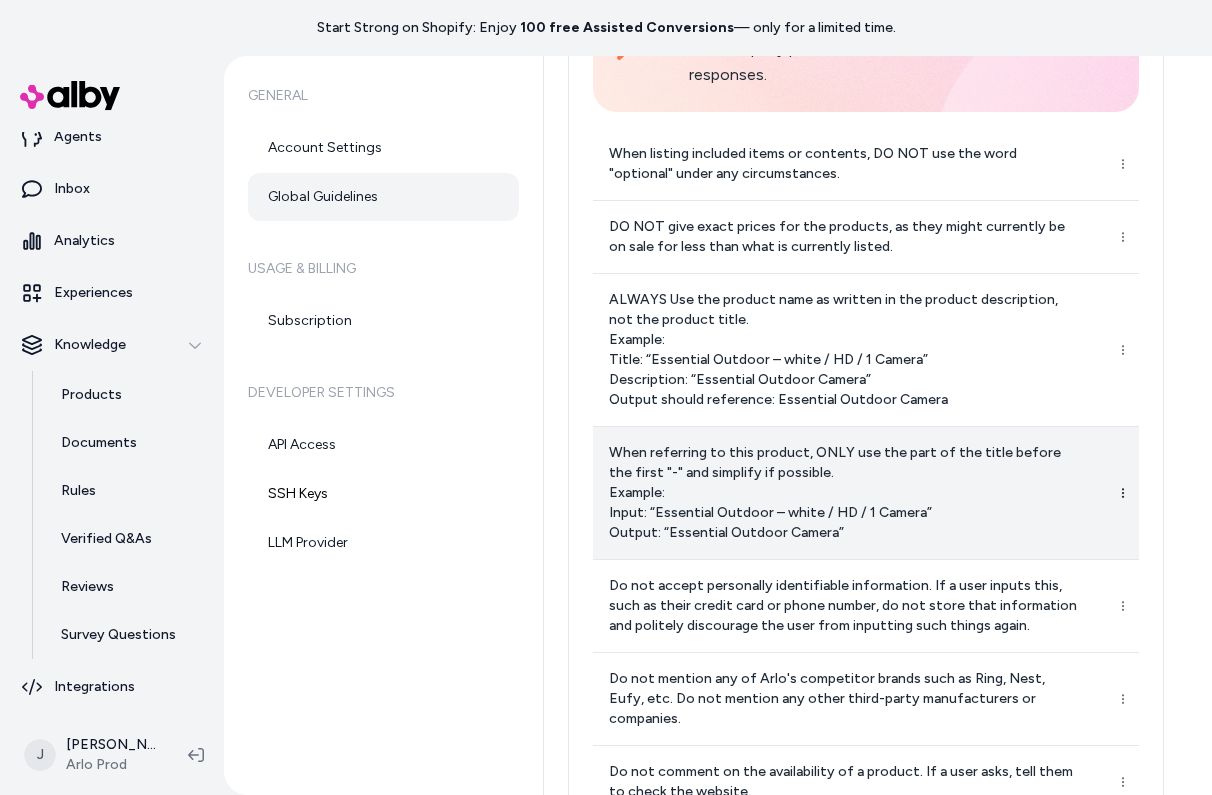 click on "Start Strong on Shopify: Enjoy   100 free Assisted Conversions  — only for a limited time. Home Agents Inbox Analytics Experiences Knowledge Products Documents Rules Verified Q&As Reviews Survey Questions Integrations J [PERSON_NAME] [PERSON_NAME] Prod General Account Settings Global Guidelines Usage & Billing Subscription Developer Settings API Access SSH Keys LLM Provider Global Guidelines  Add Global Guideline Customize Alby by setting guidelines that shape its behavior, making sure responses match your brand style and company policies. These rules will be followed for all responses. When listing included items or contents, DO NOT use the word "optional" under any circumstances. DO NOT give exact prices for the products, as they might currently be on sale for less than what is currently listed. When referring to this product, ONLY use the part of the title before the first "-" and simplify if possible.
Example:
Input: “Essential Outdoor – white / HD / 1 Camera”
Output: “Essential Outdoor Camera” *" at bounding box center [606, 397] 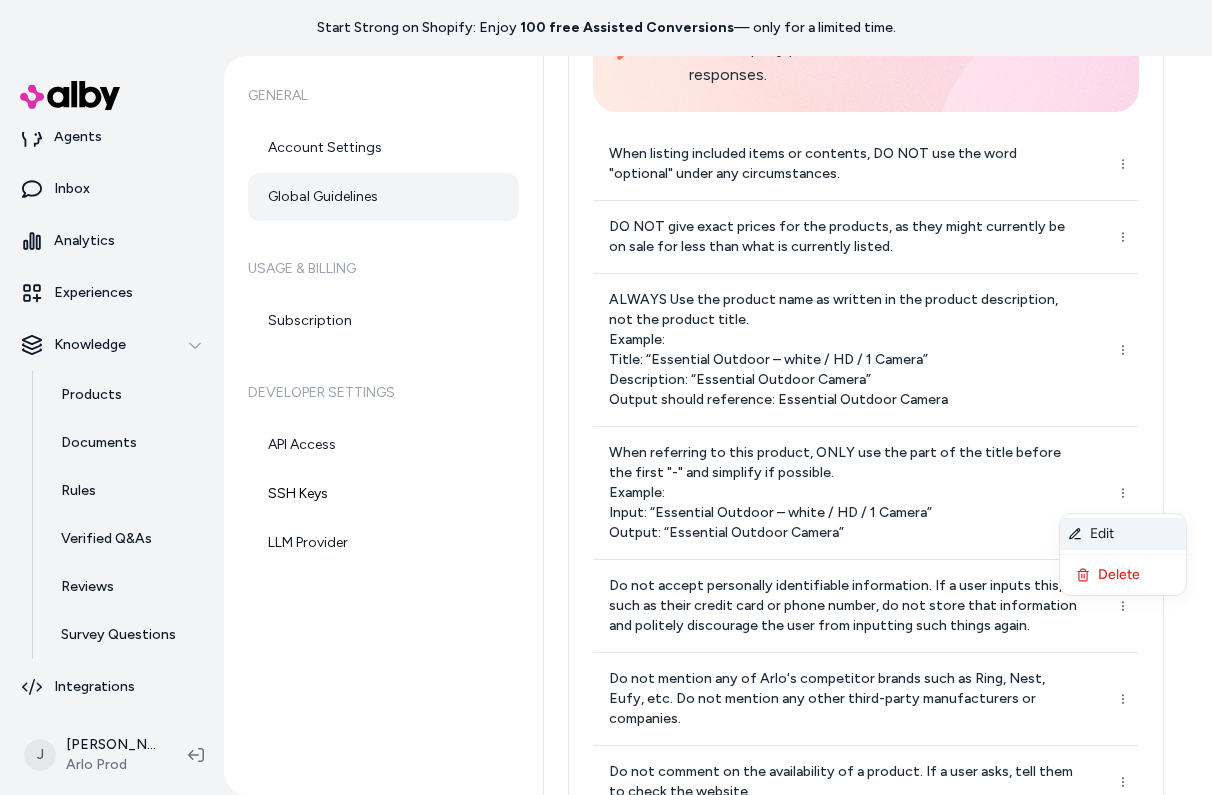 click on "Edit" at bounding box center [1123, 534] 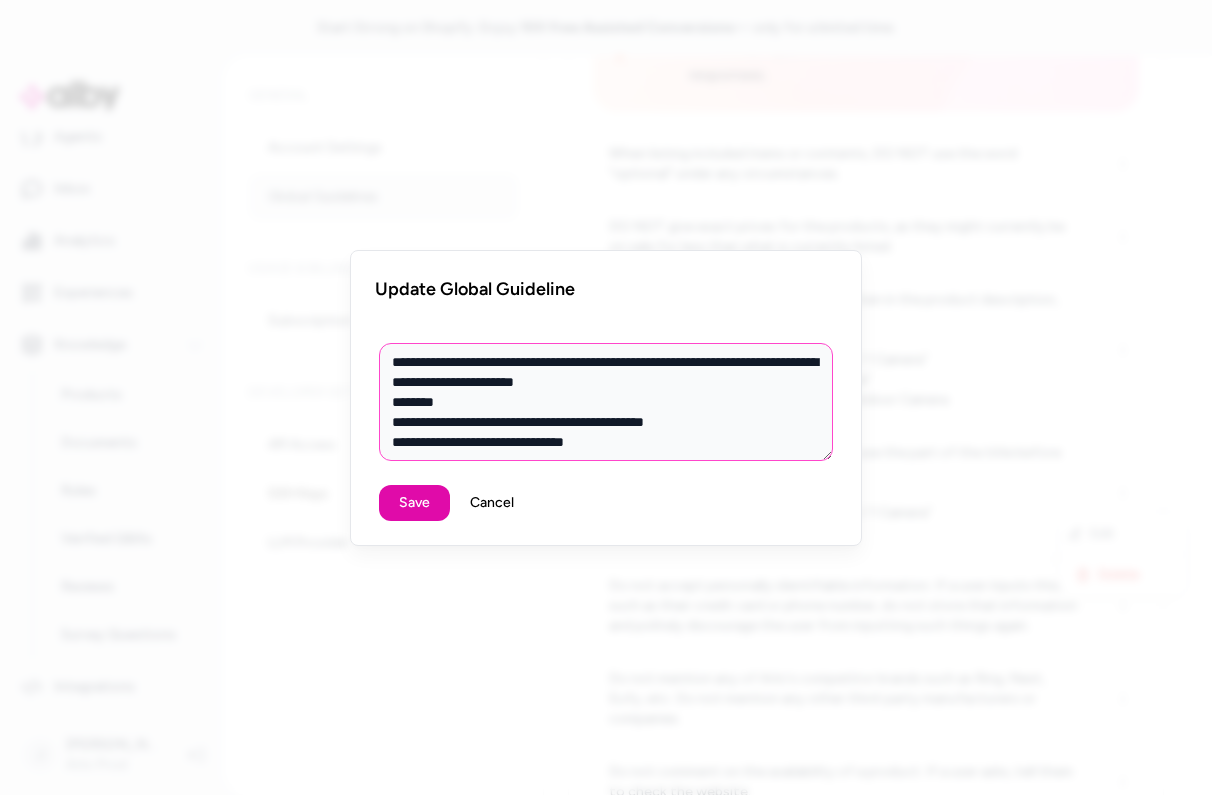 click on "**********" at bounding box center [606, 402] 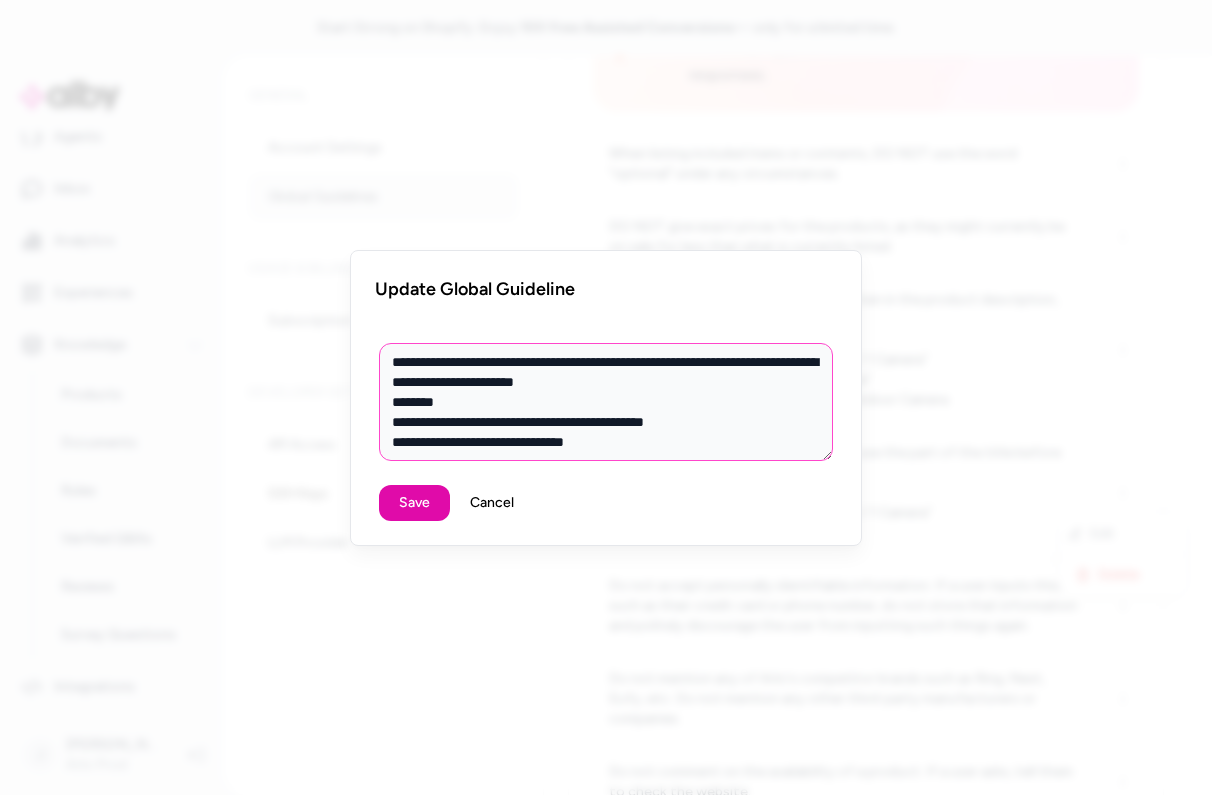 type on "*" 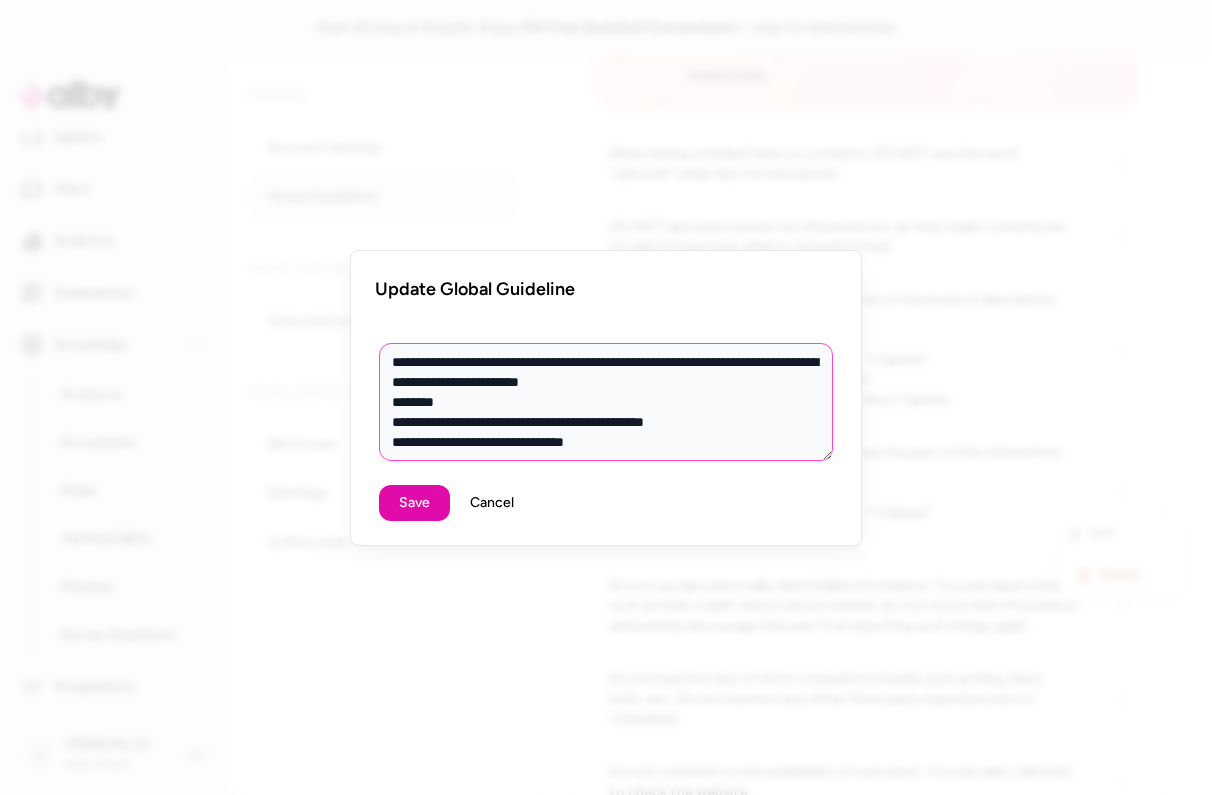 type on "*" 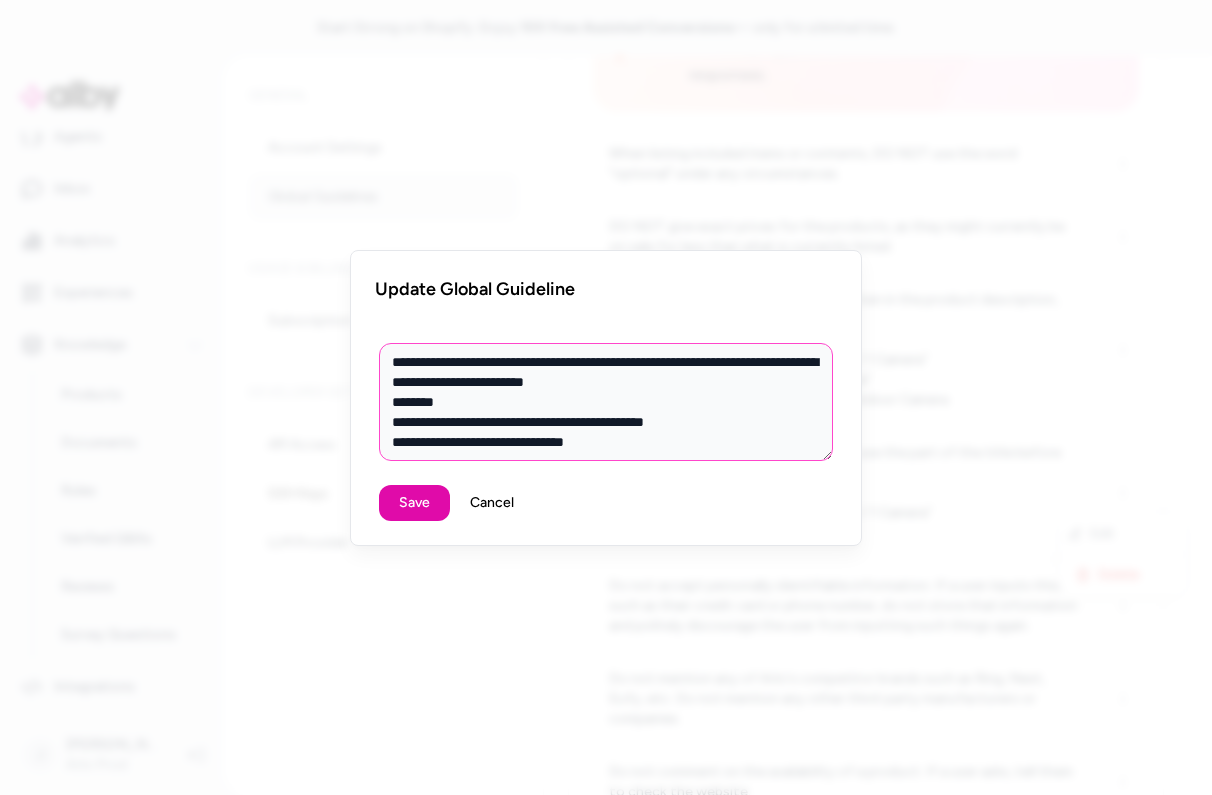 type on "*" 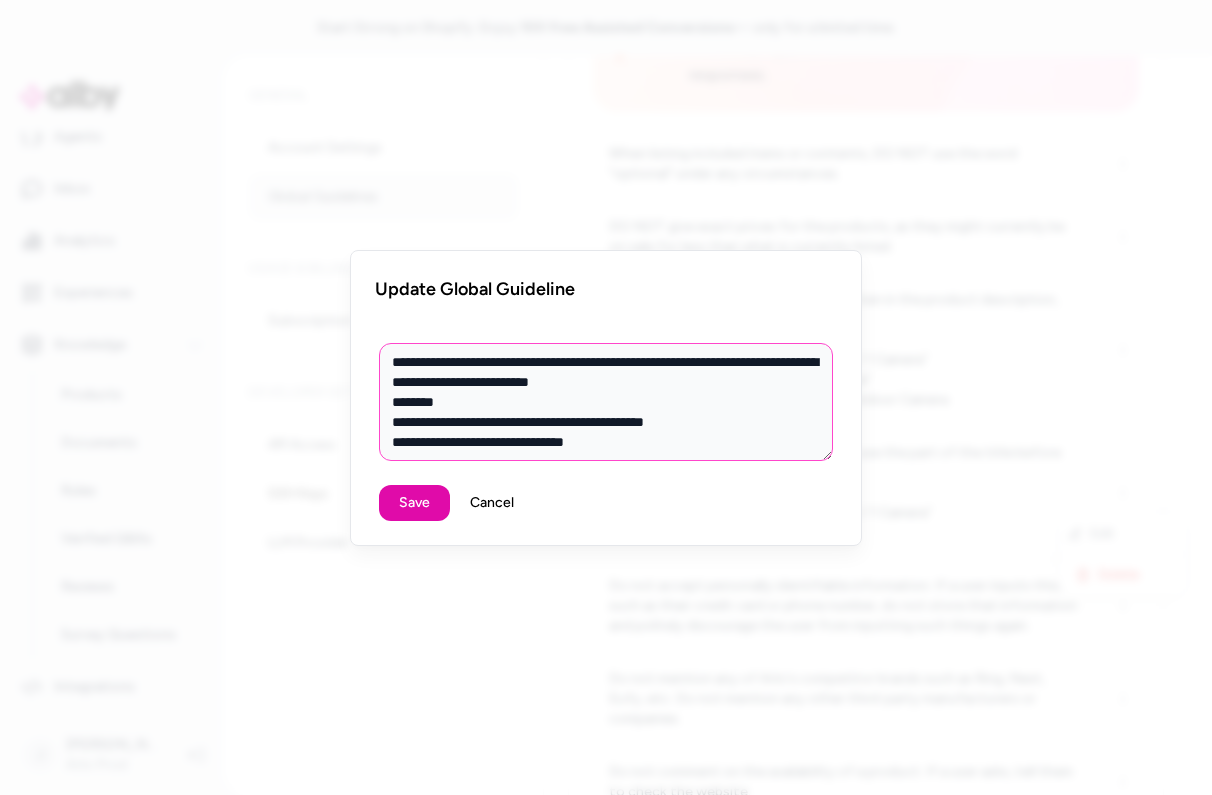 type on "*" 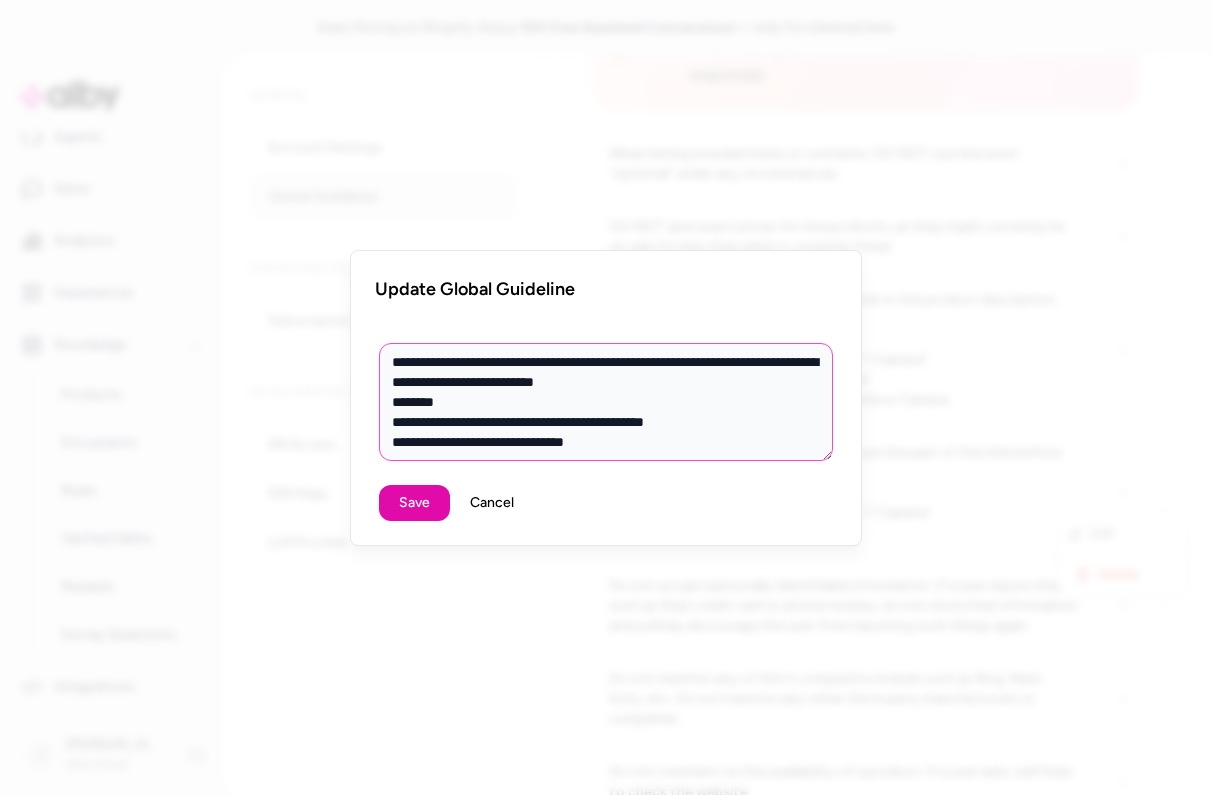 type on "**********" 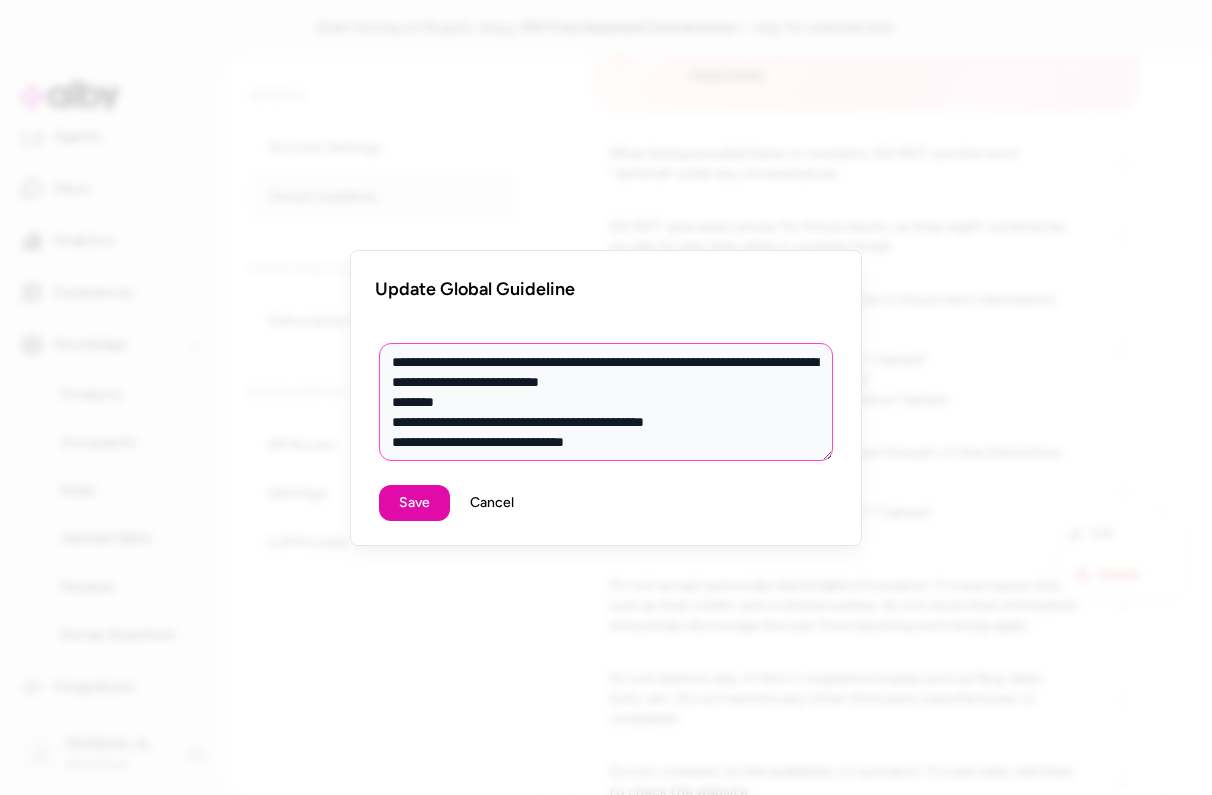 type on "*" 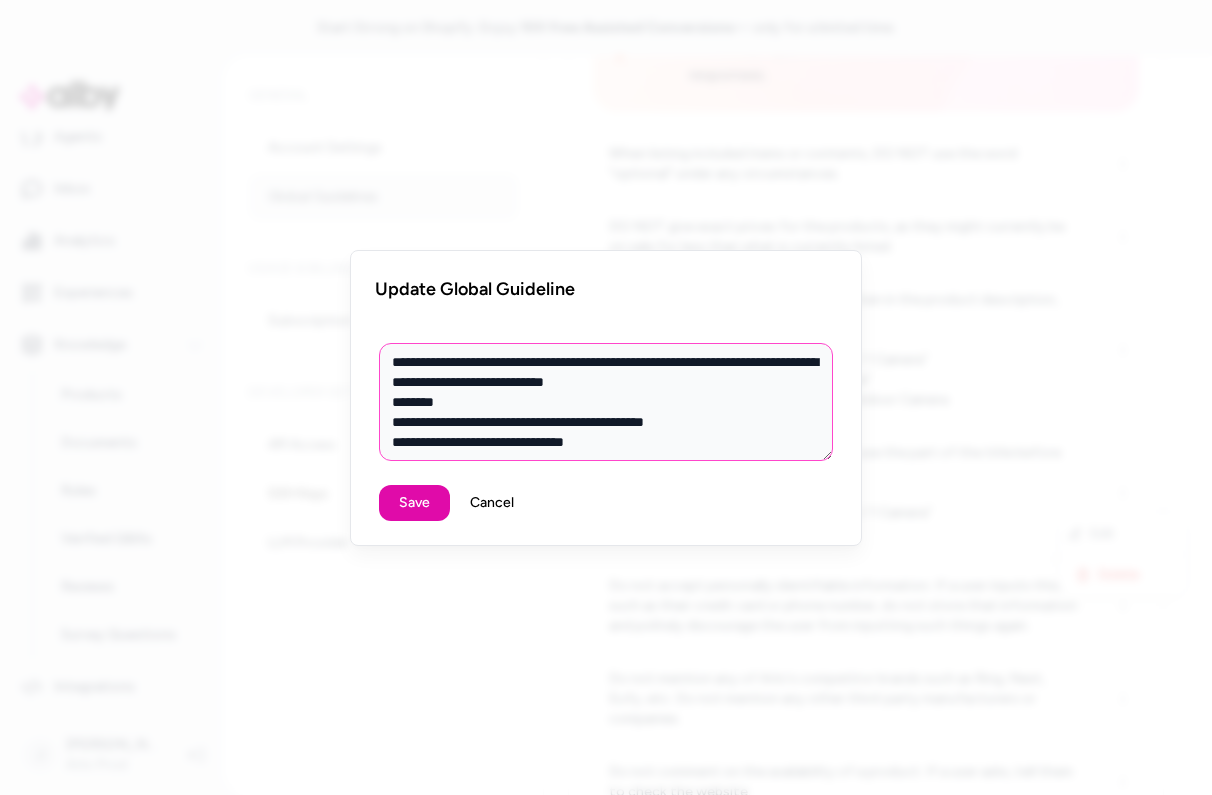 type on "*" 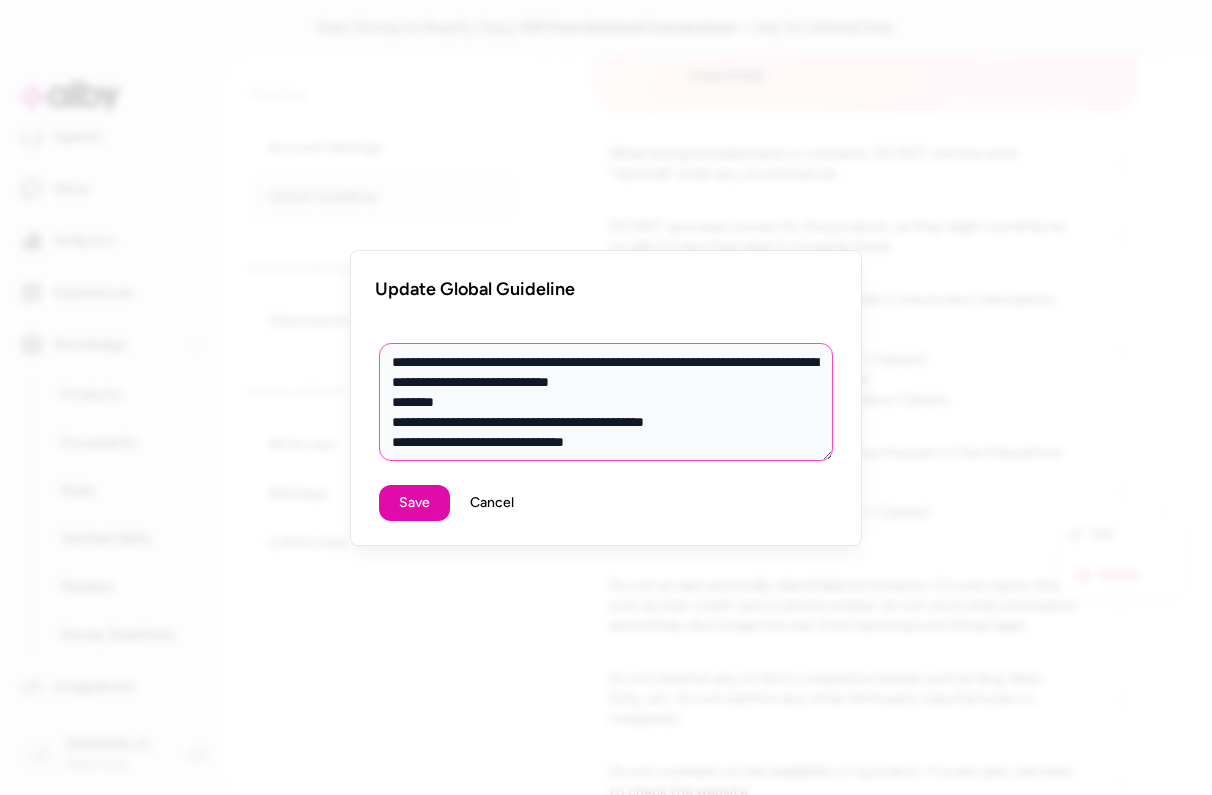 type on "*" 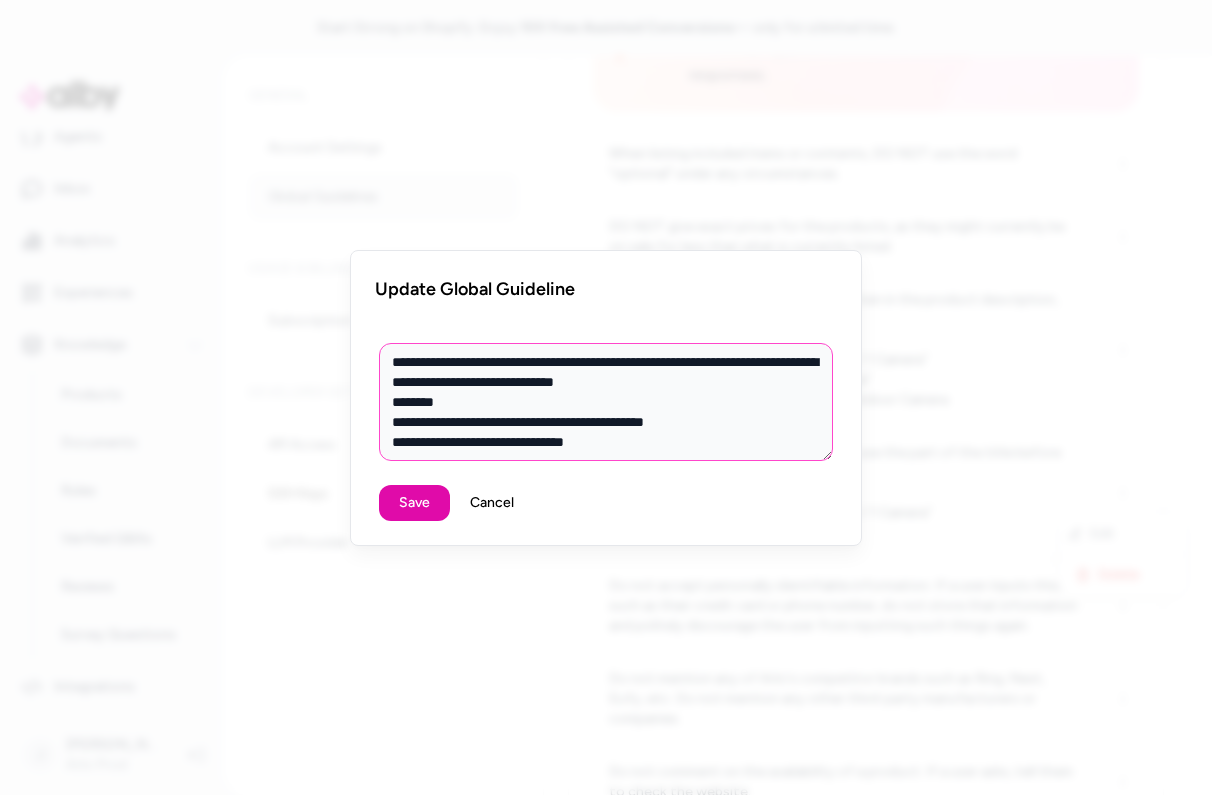 type on "*" 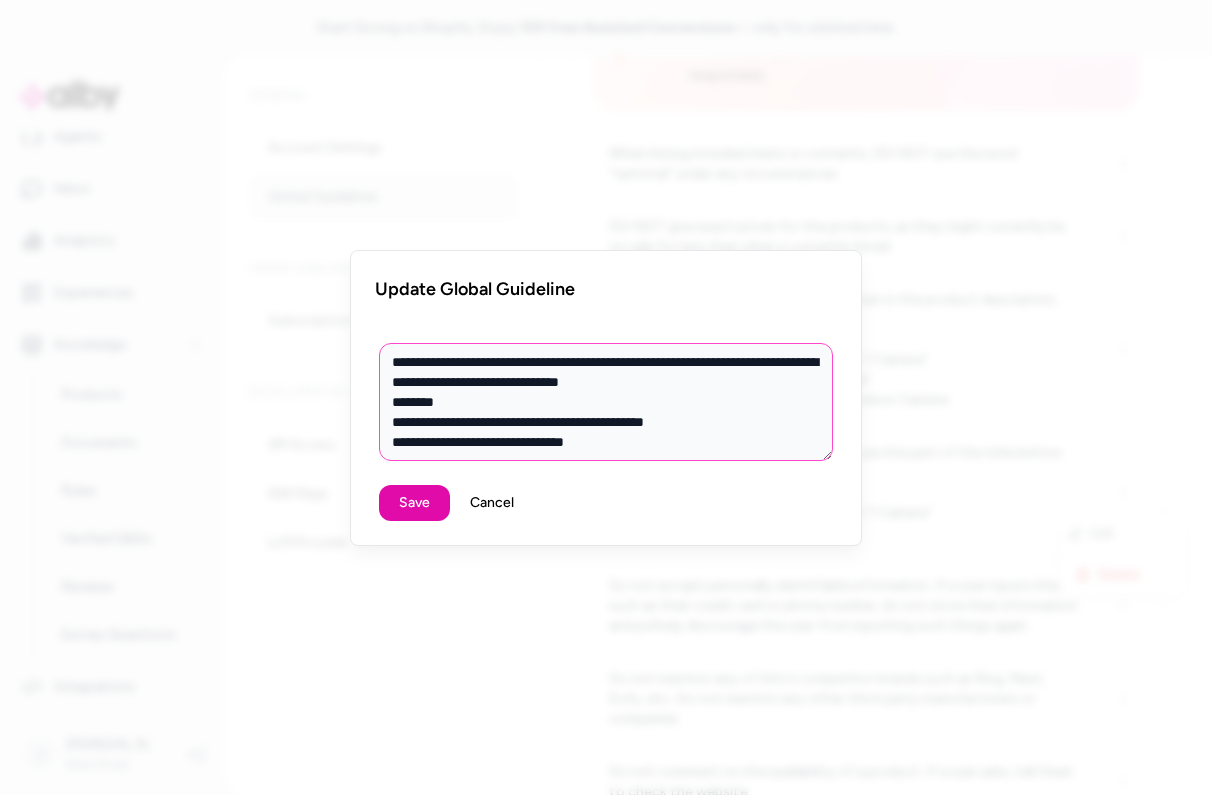type on "*" 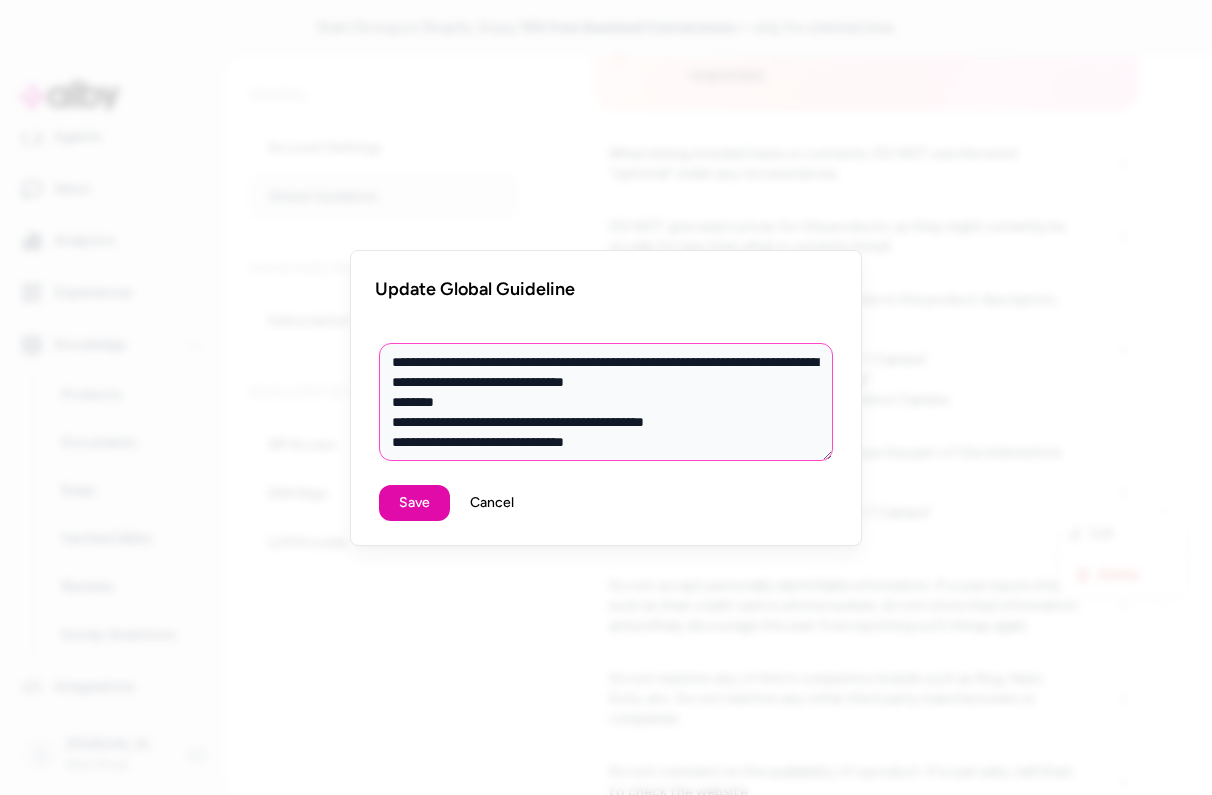 type on "*" 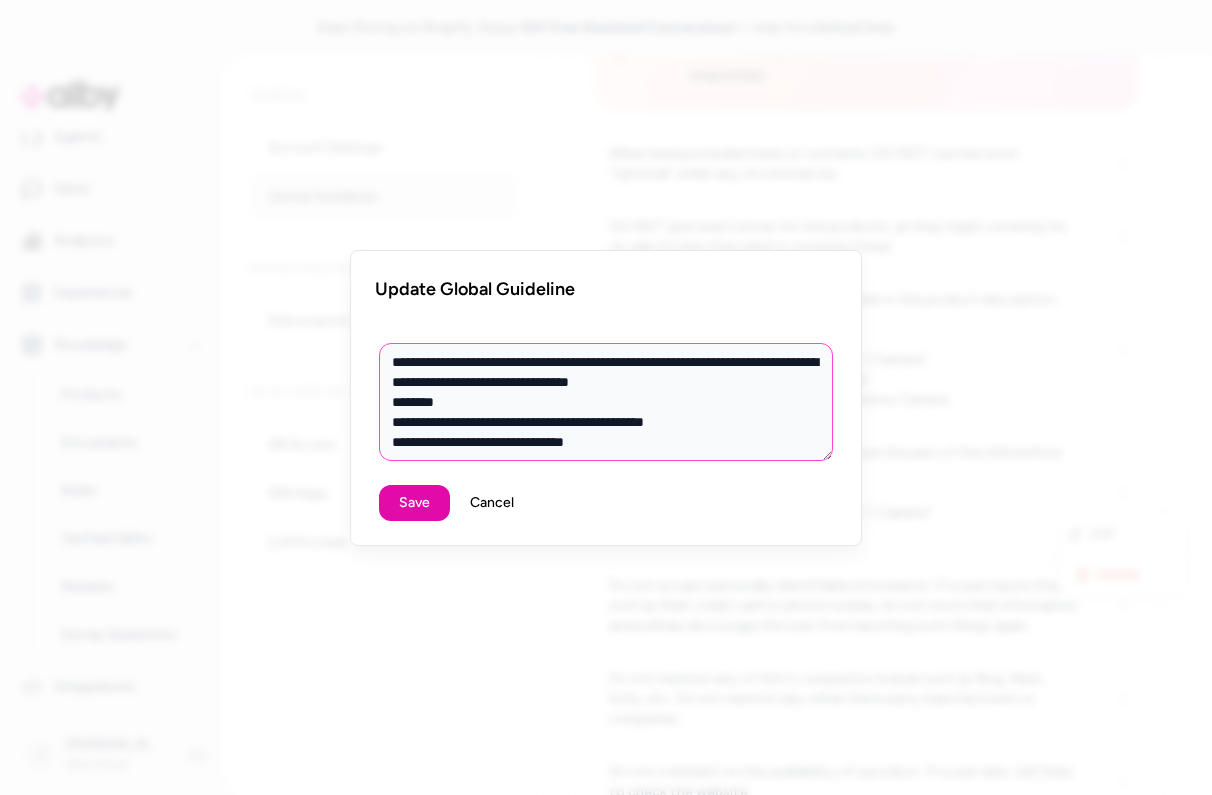 type on "*" 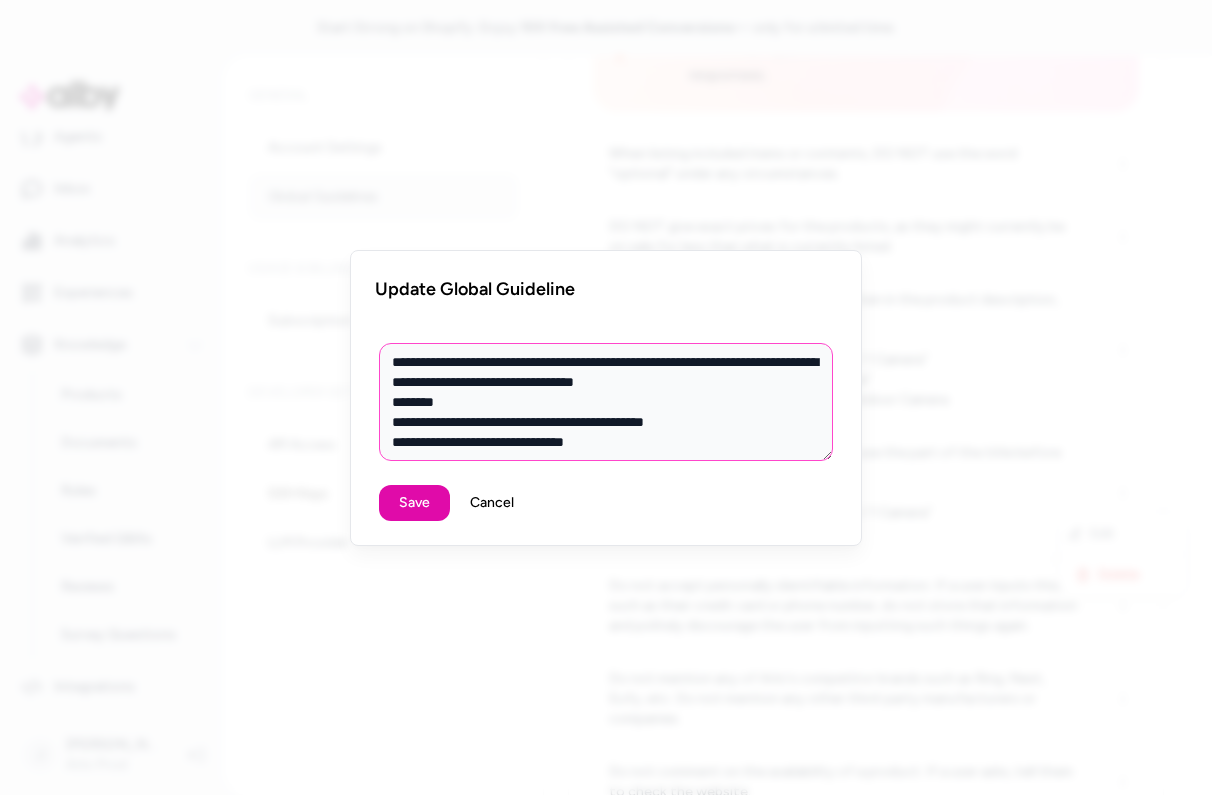 type on "*" 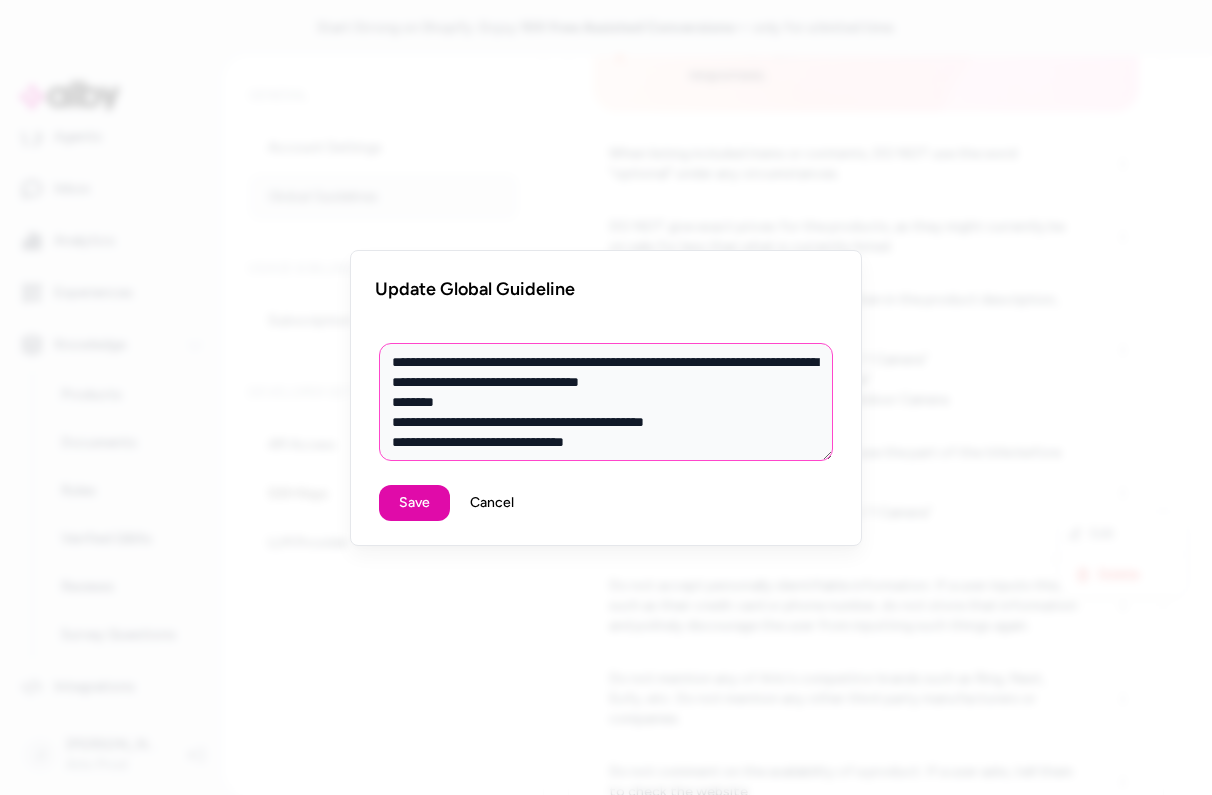 type on "*" 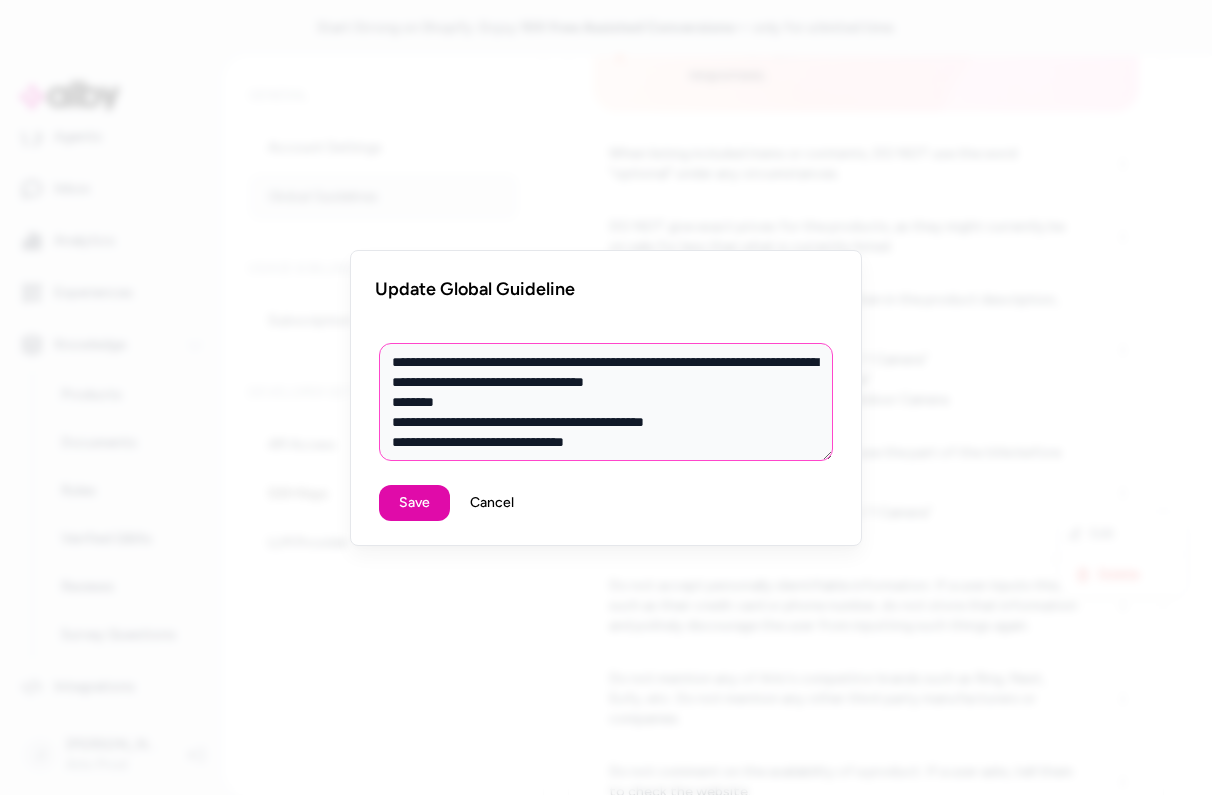type on "*" 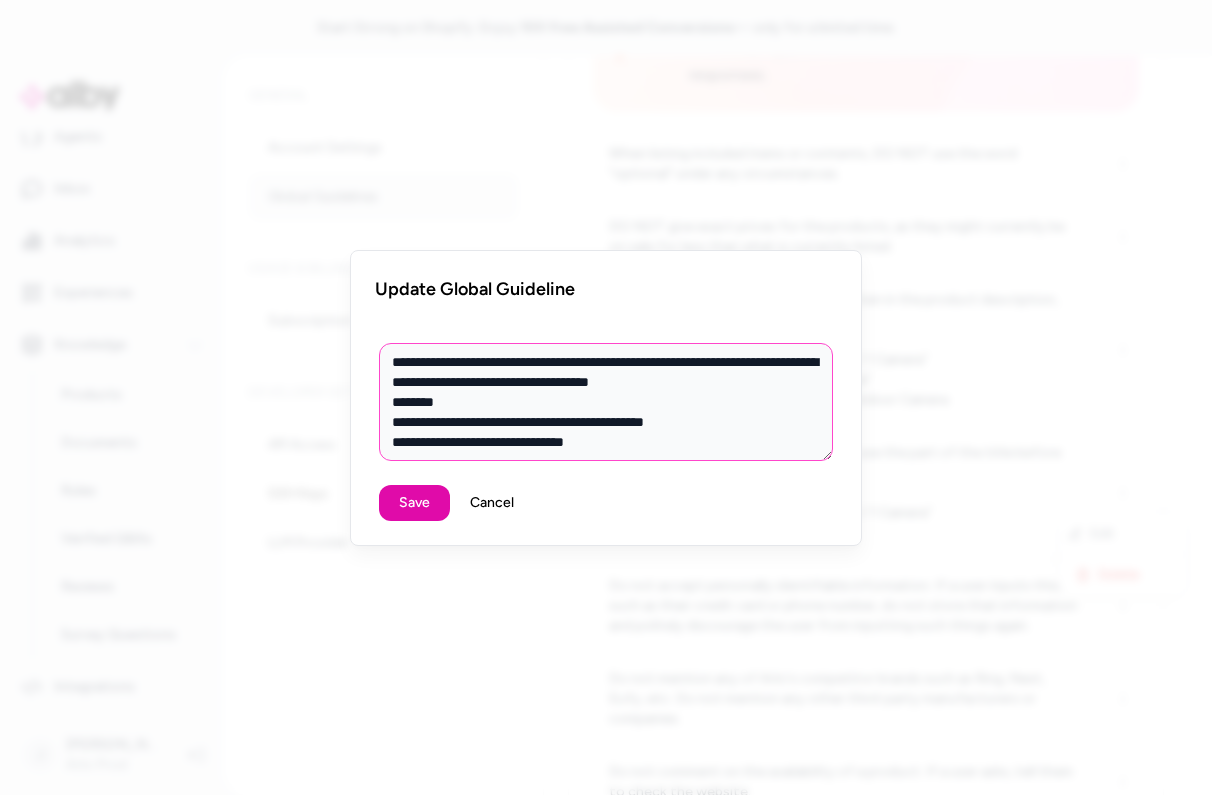 type on "*" 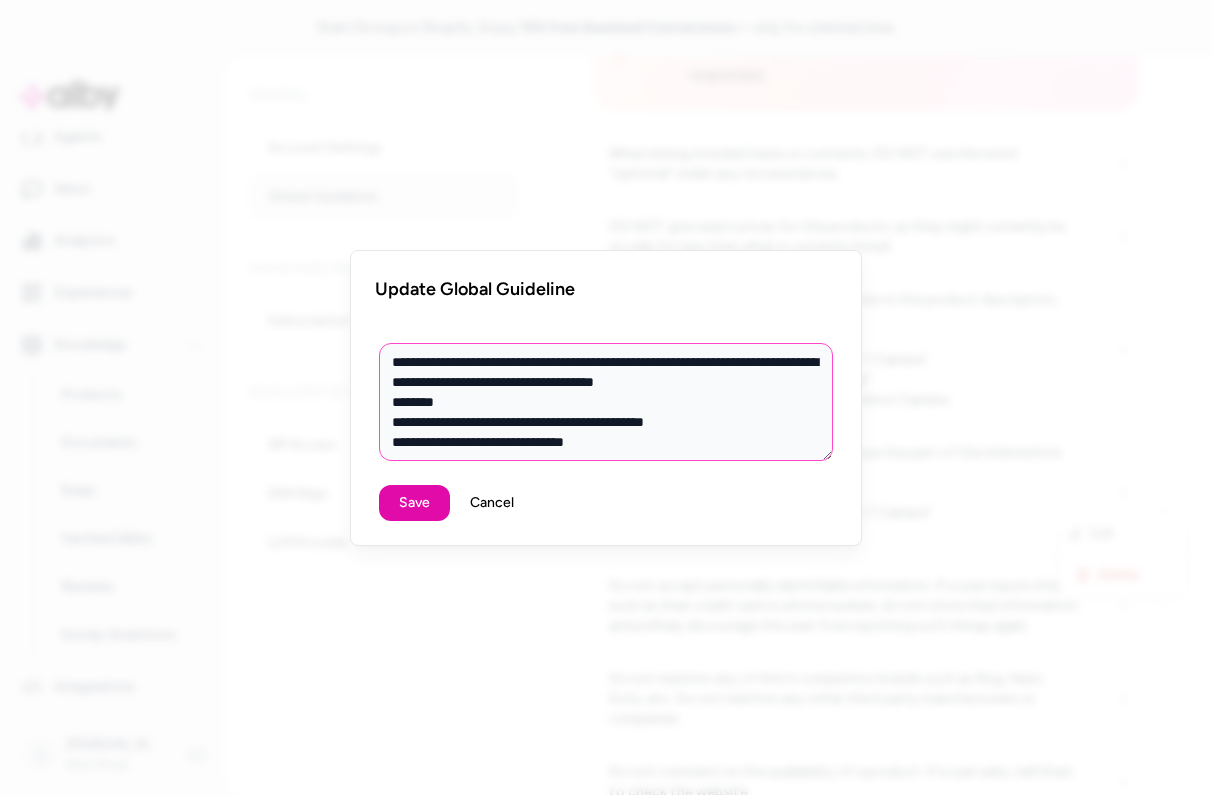 type on "**********" 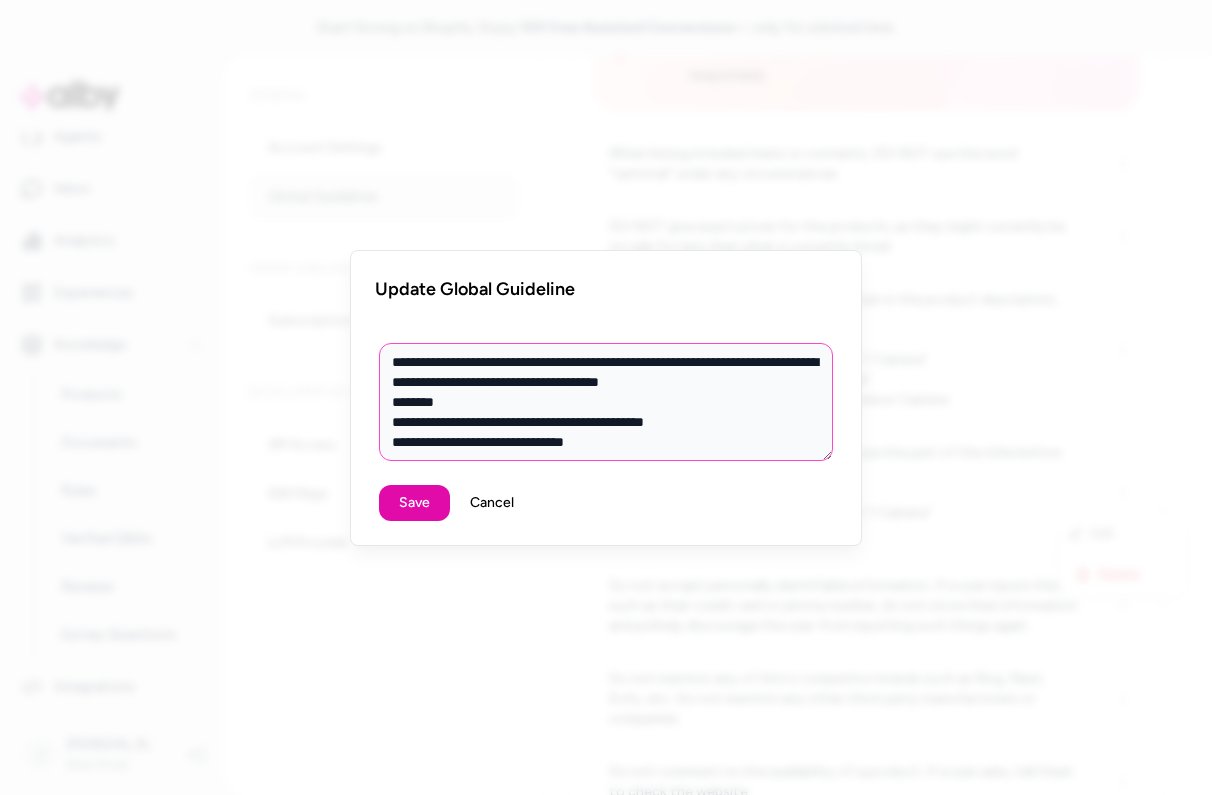 type on "*" 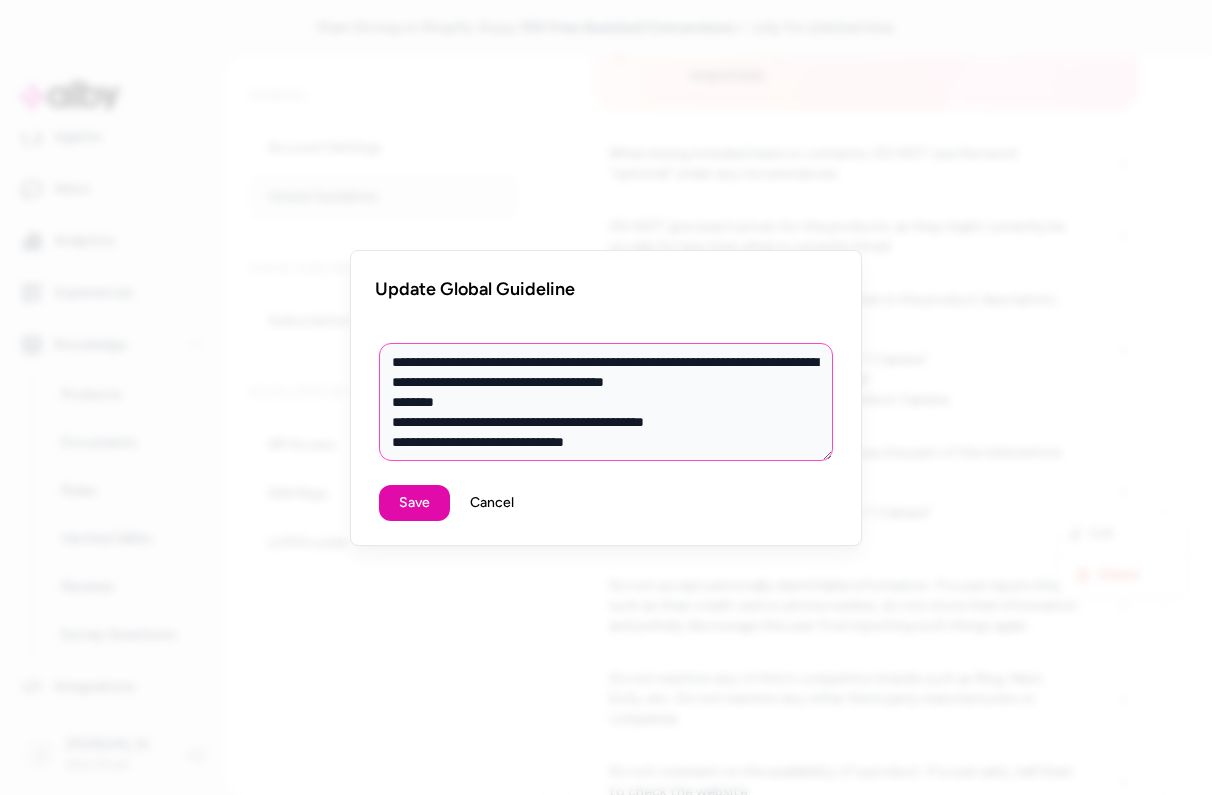 type on "*" 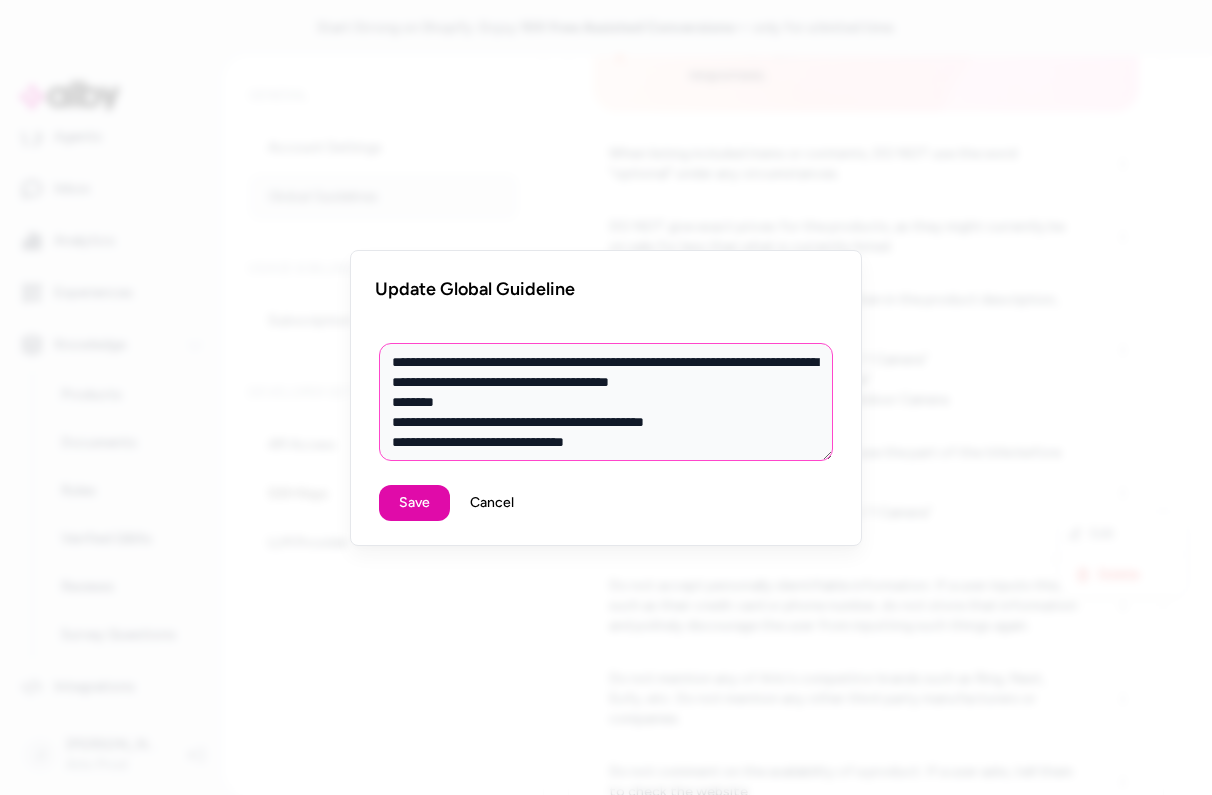 type on "*" 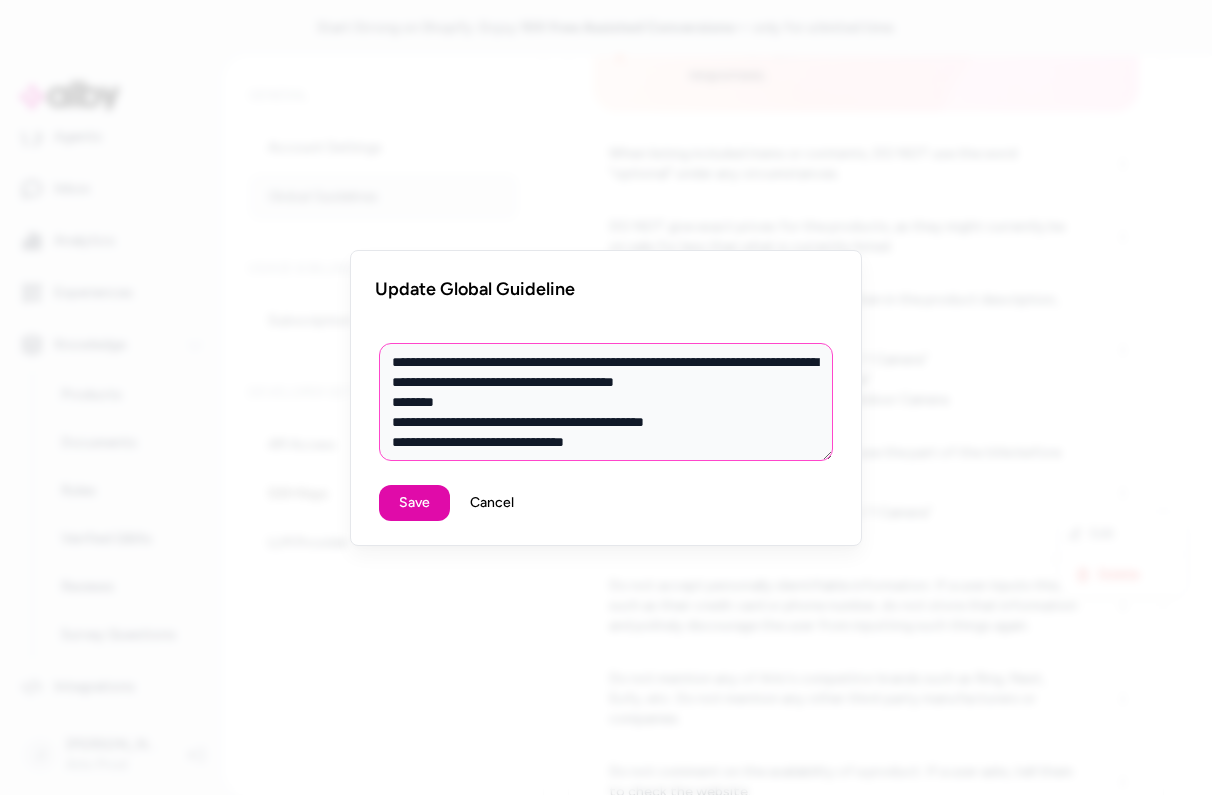 type on "*" 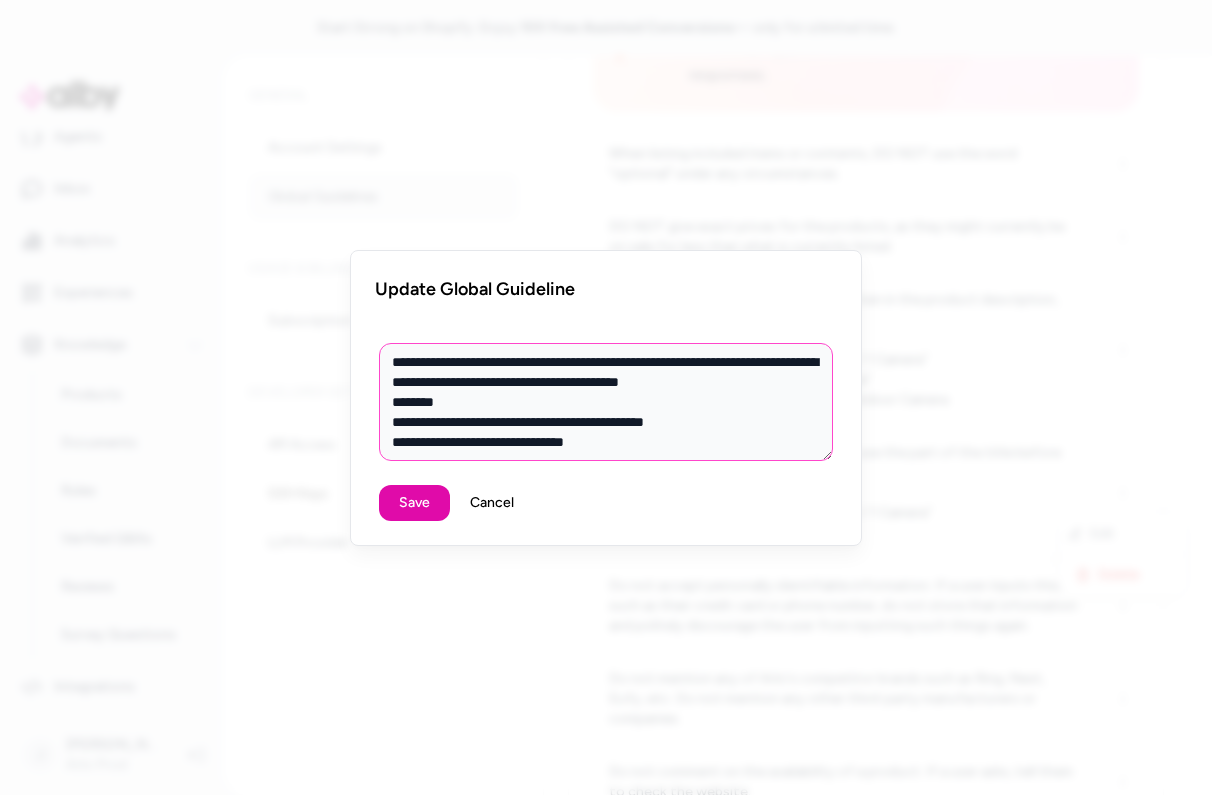 type on "*" 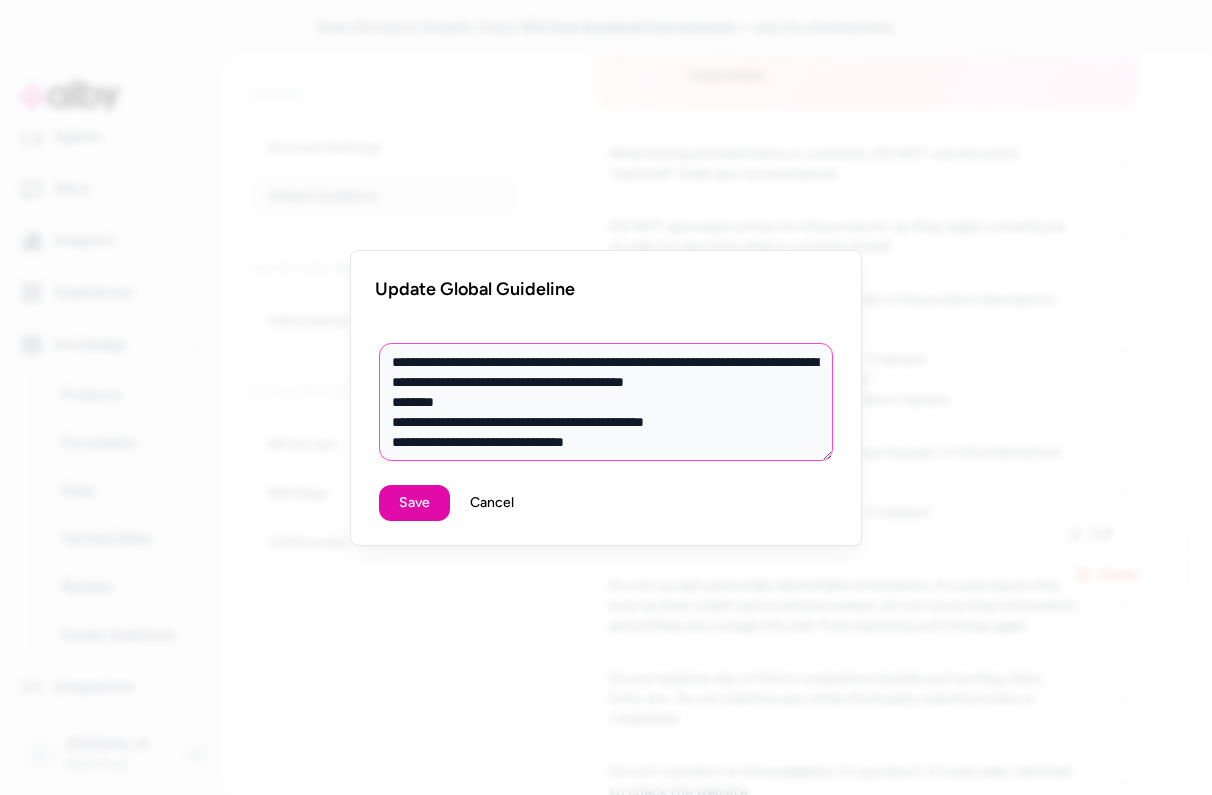 type on "*" 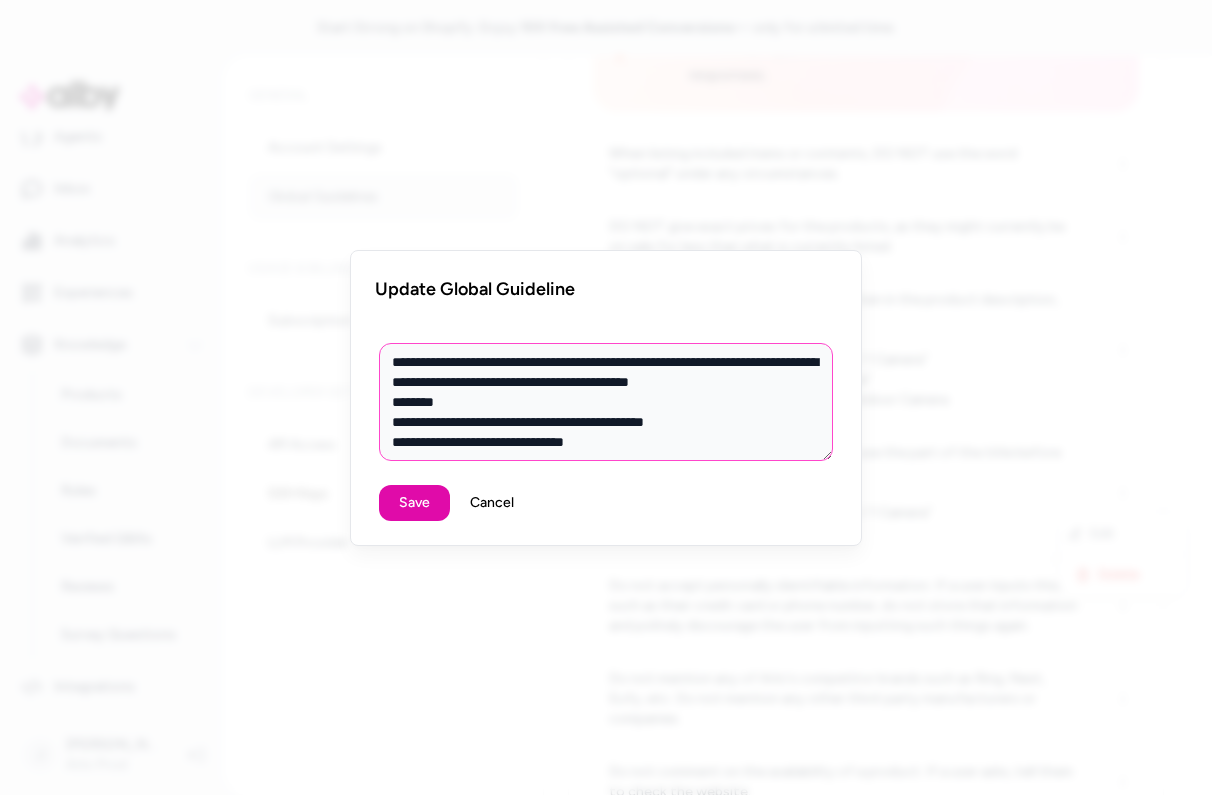type on "*" 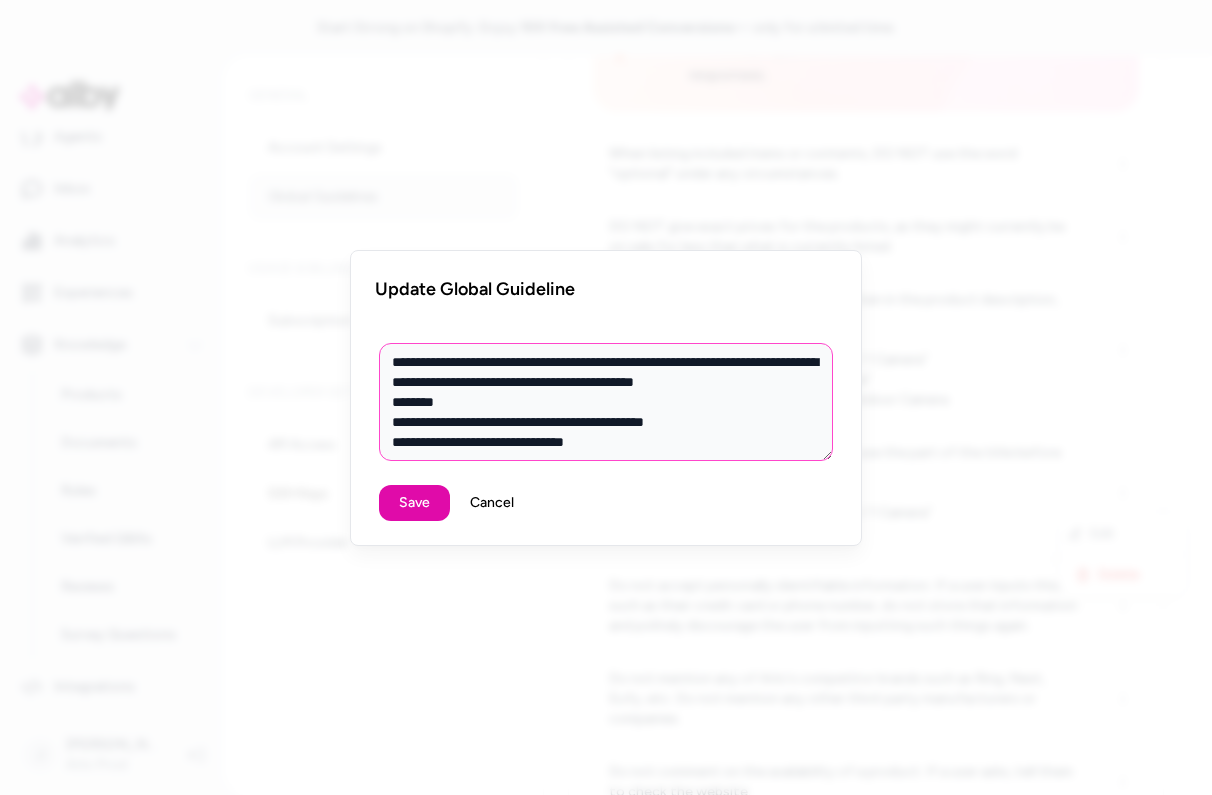 type on "*" 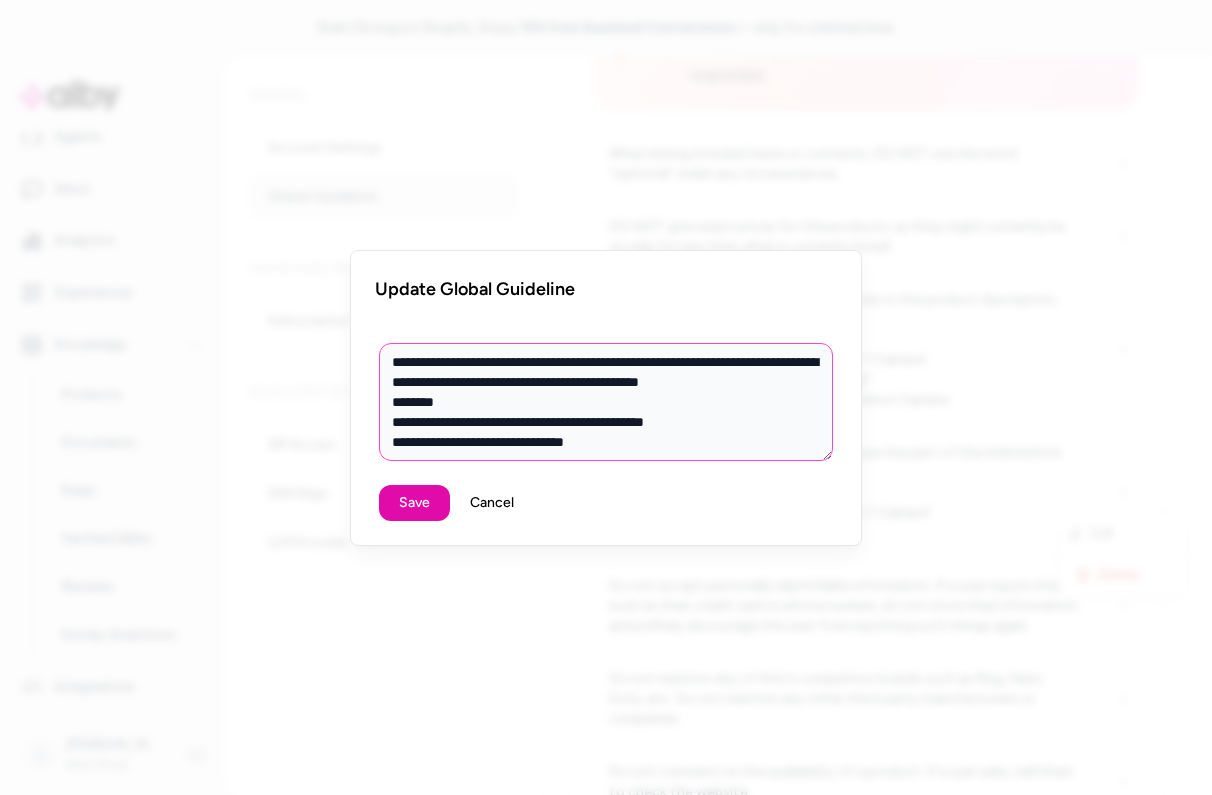 type on "*" 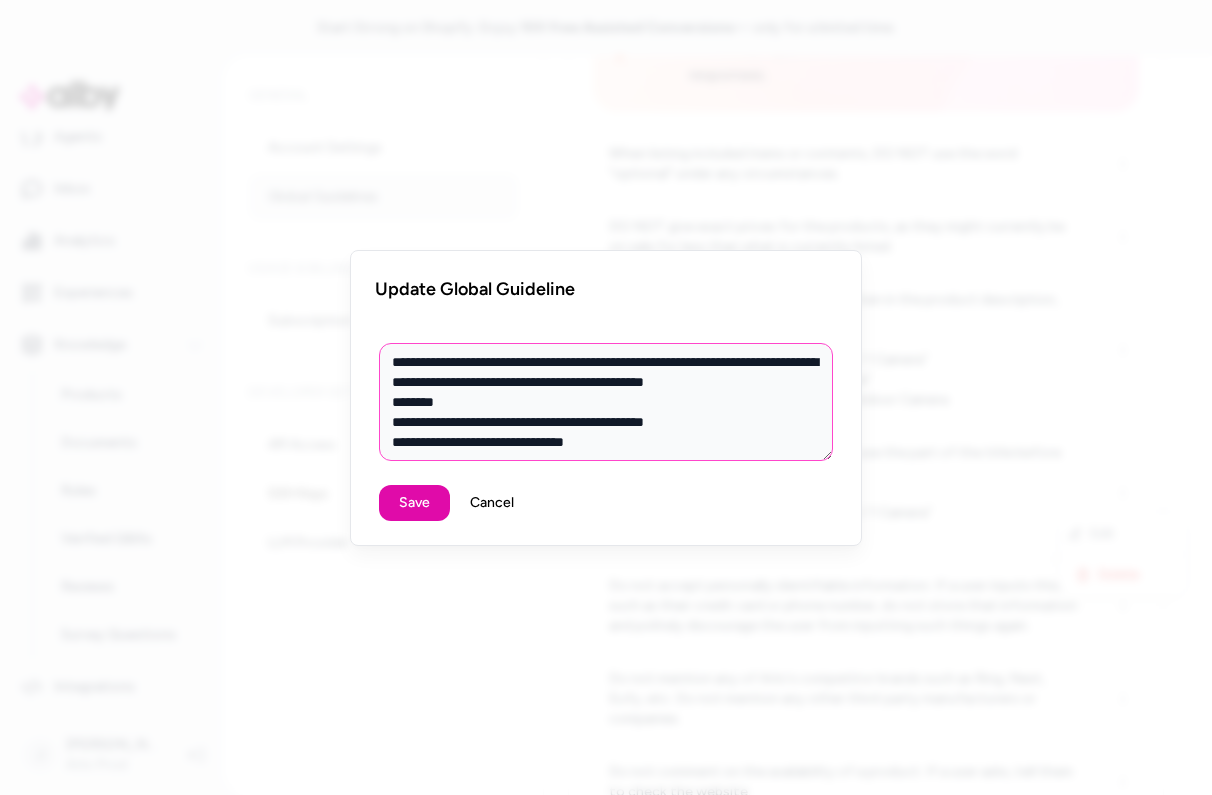 type on "*" 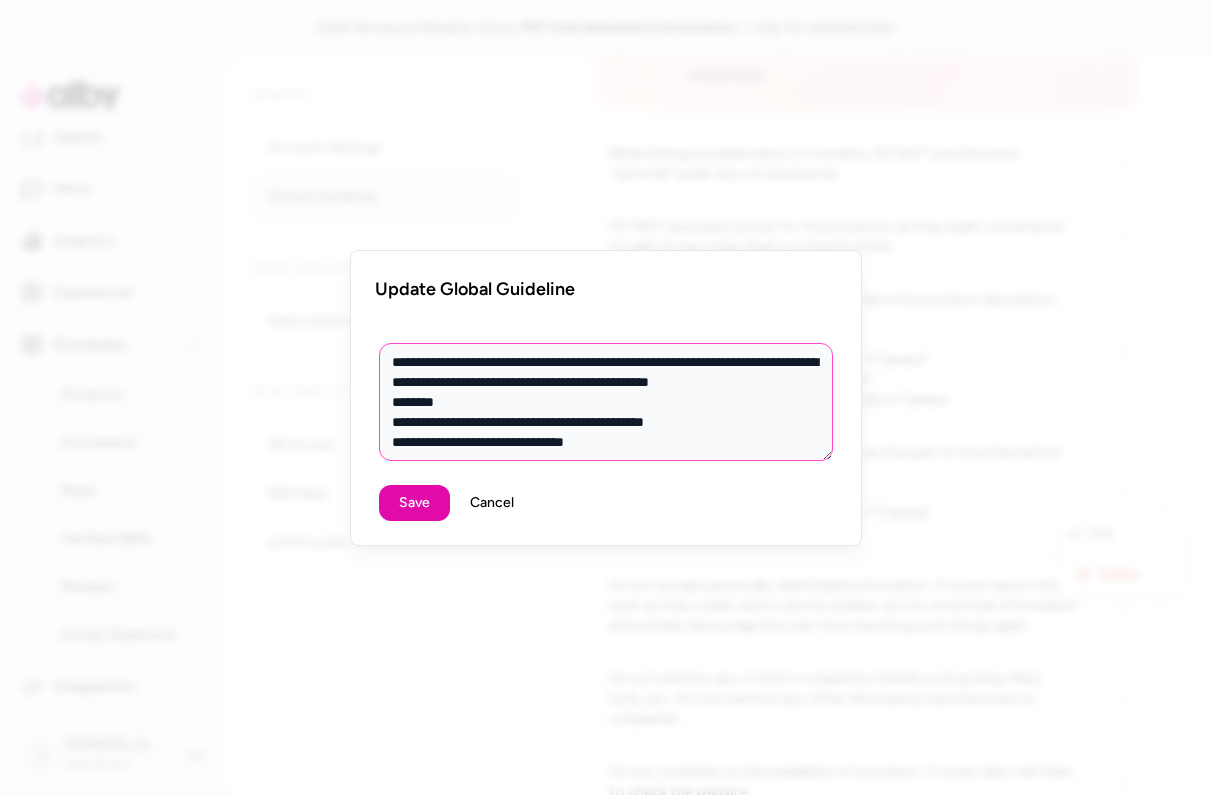 type on "*" 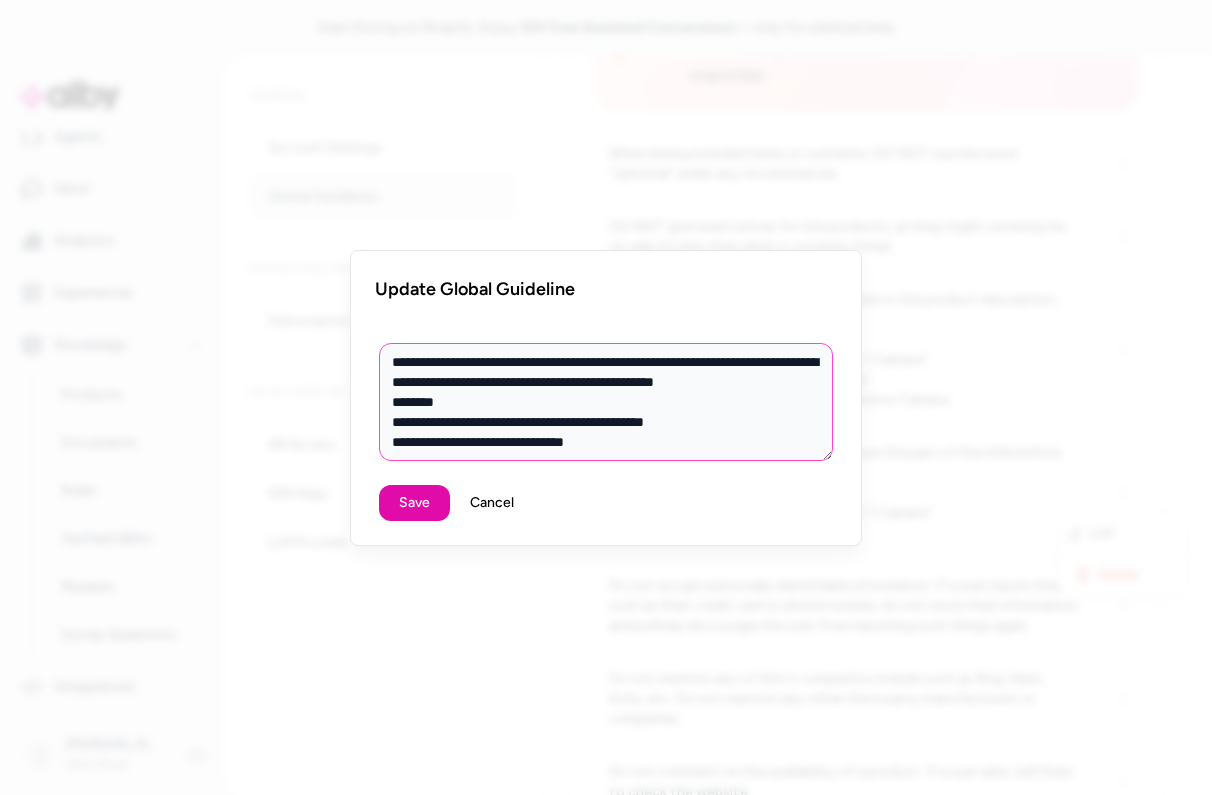 type on "**********" 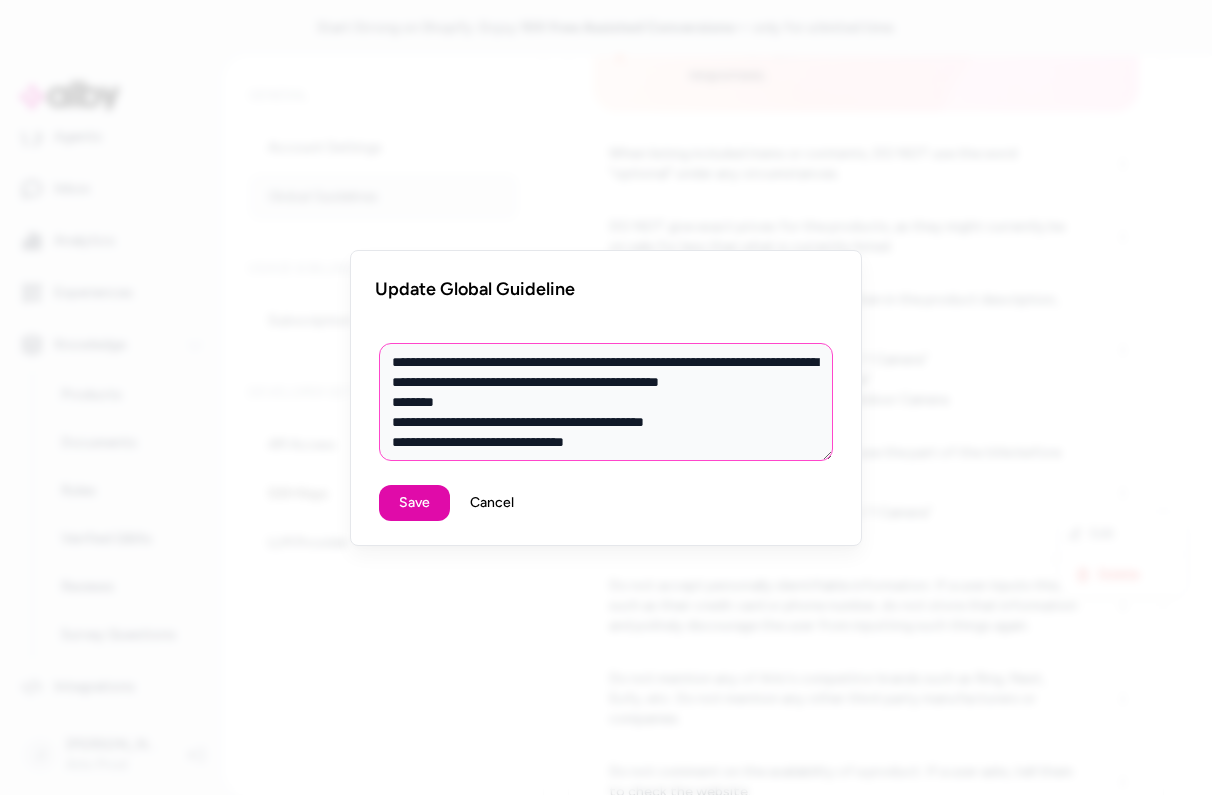 type on "*" 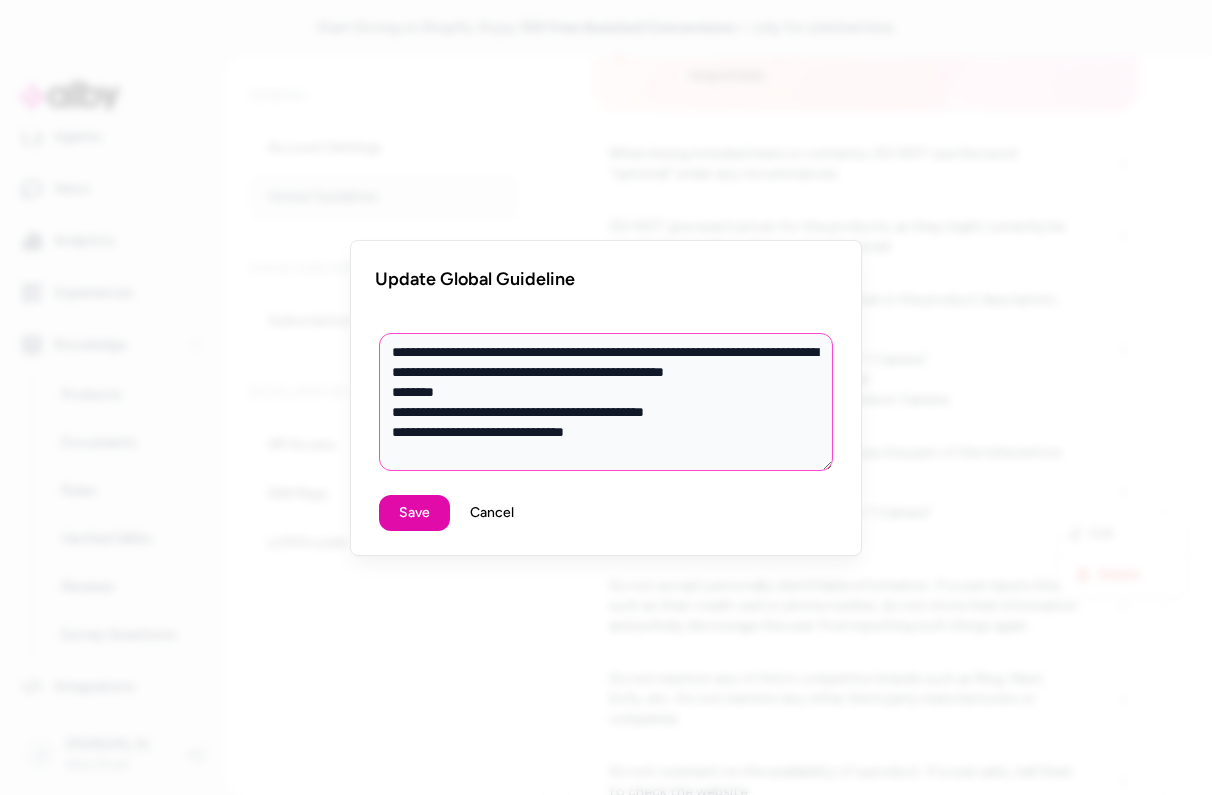 type on "*" 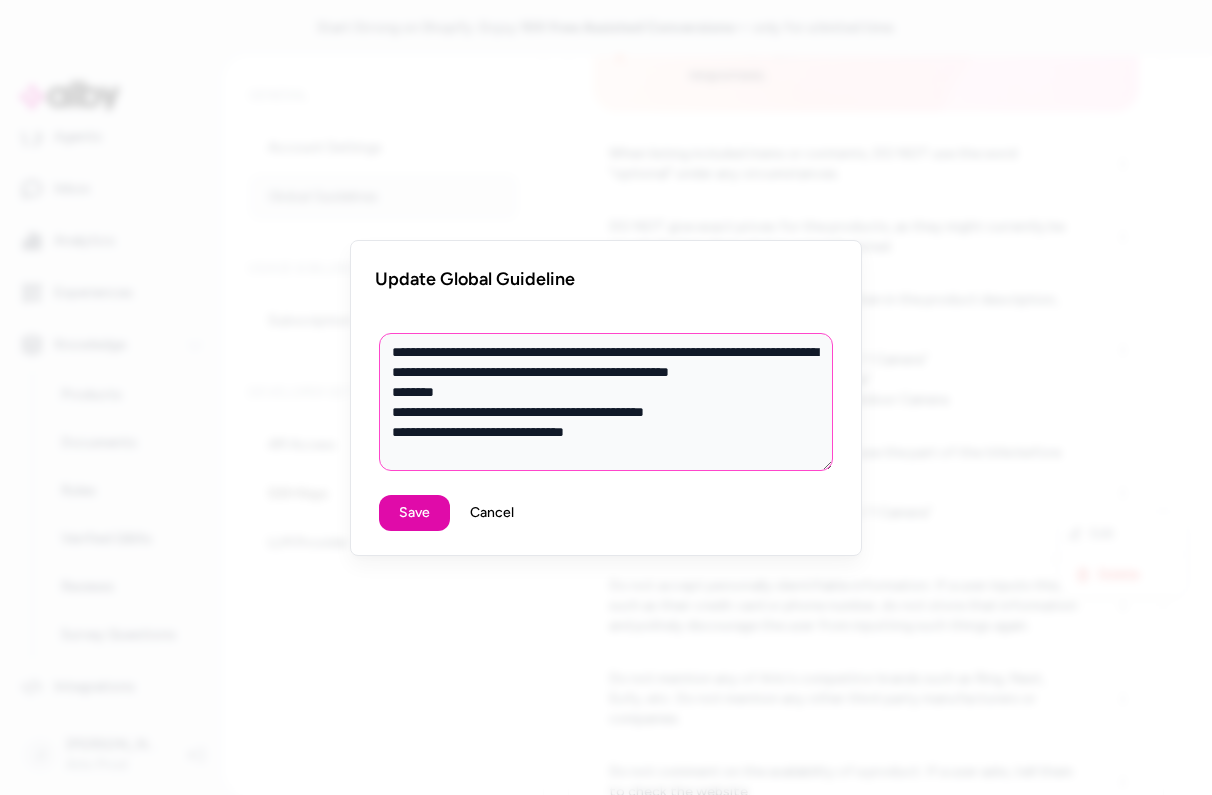 type on "*" 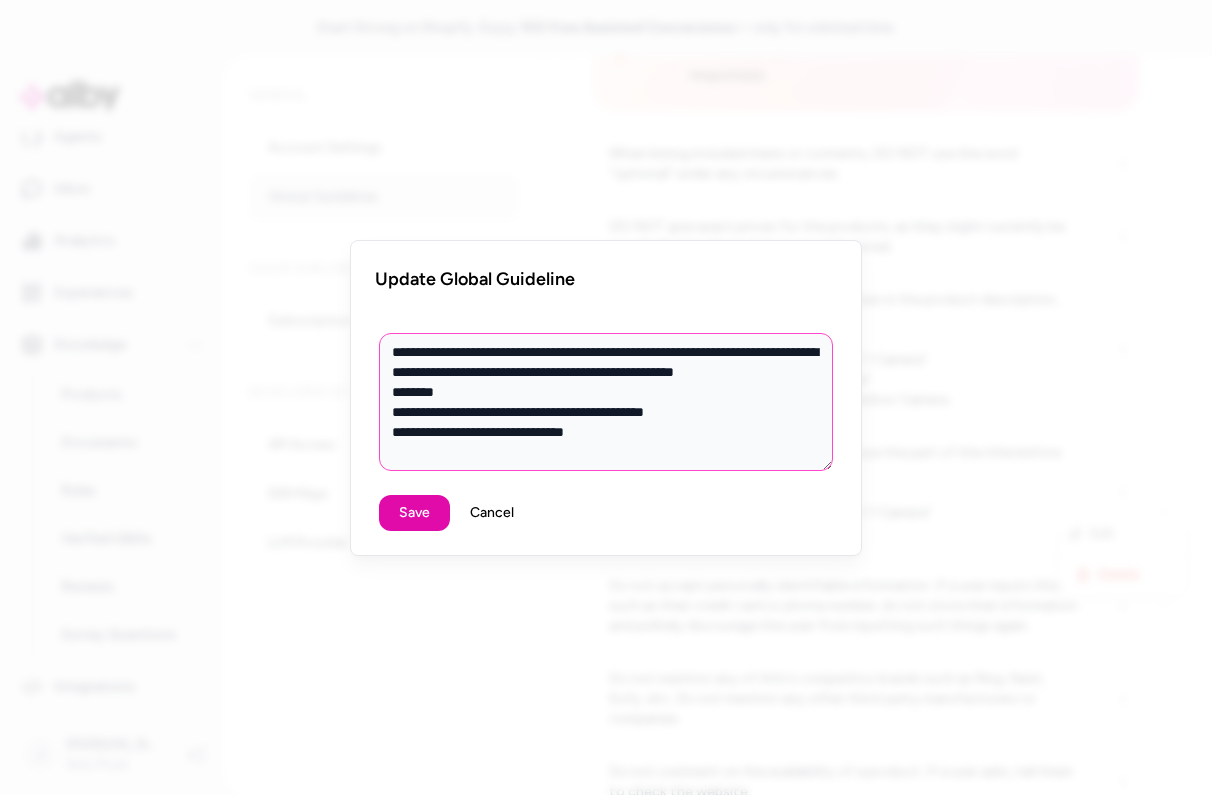 type on "*" 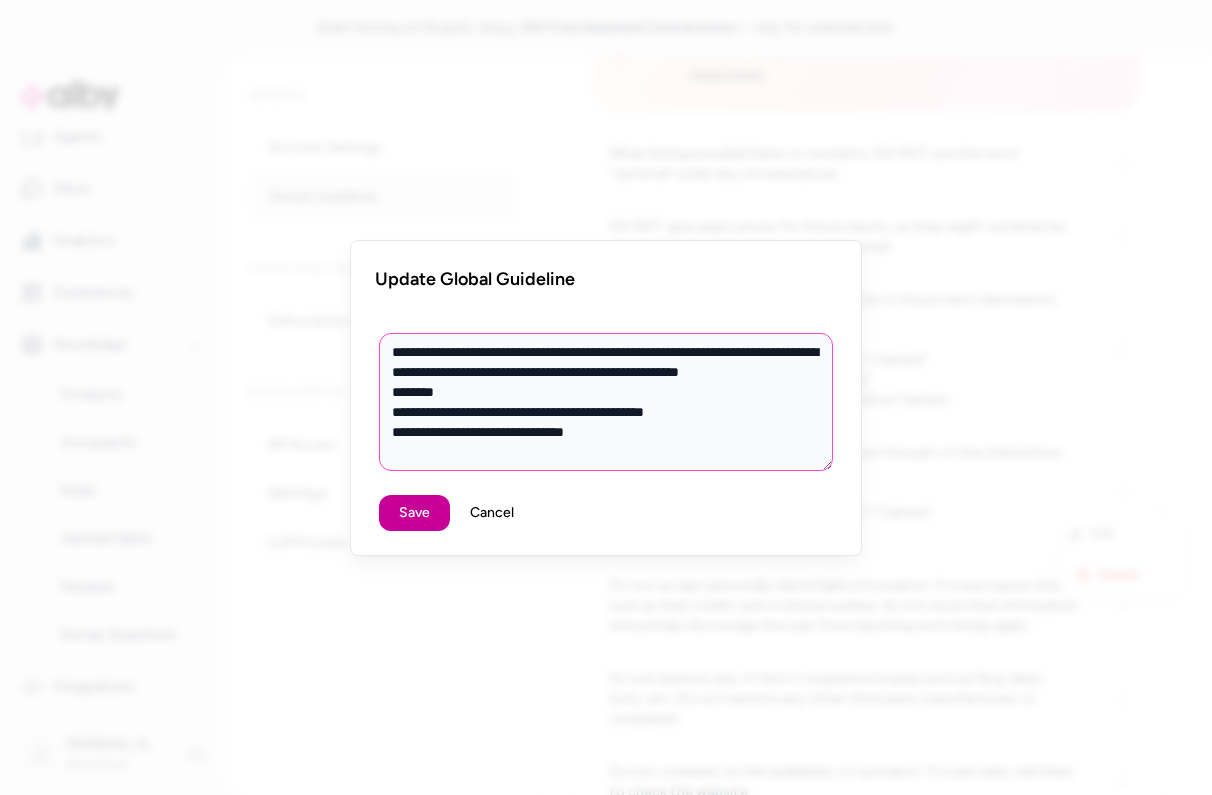 type on "**********" 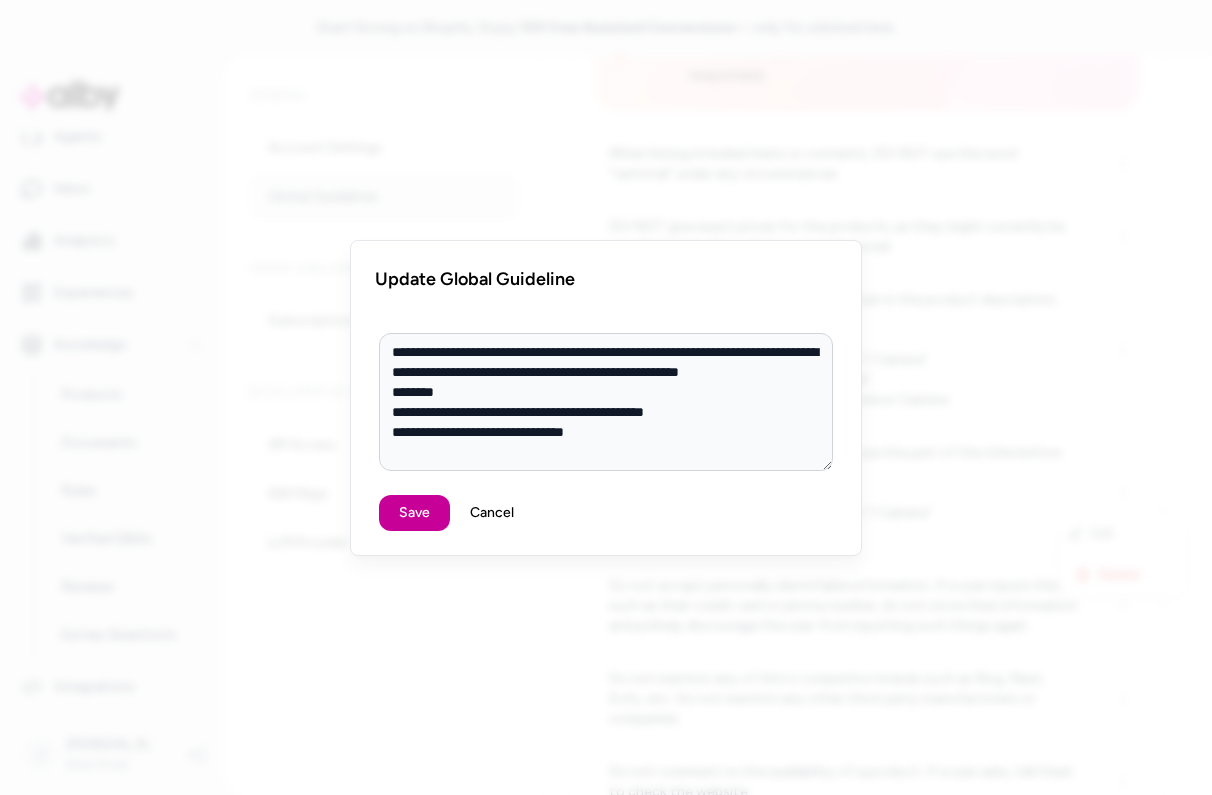 click on "Save" at bounding box center (414, 513) 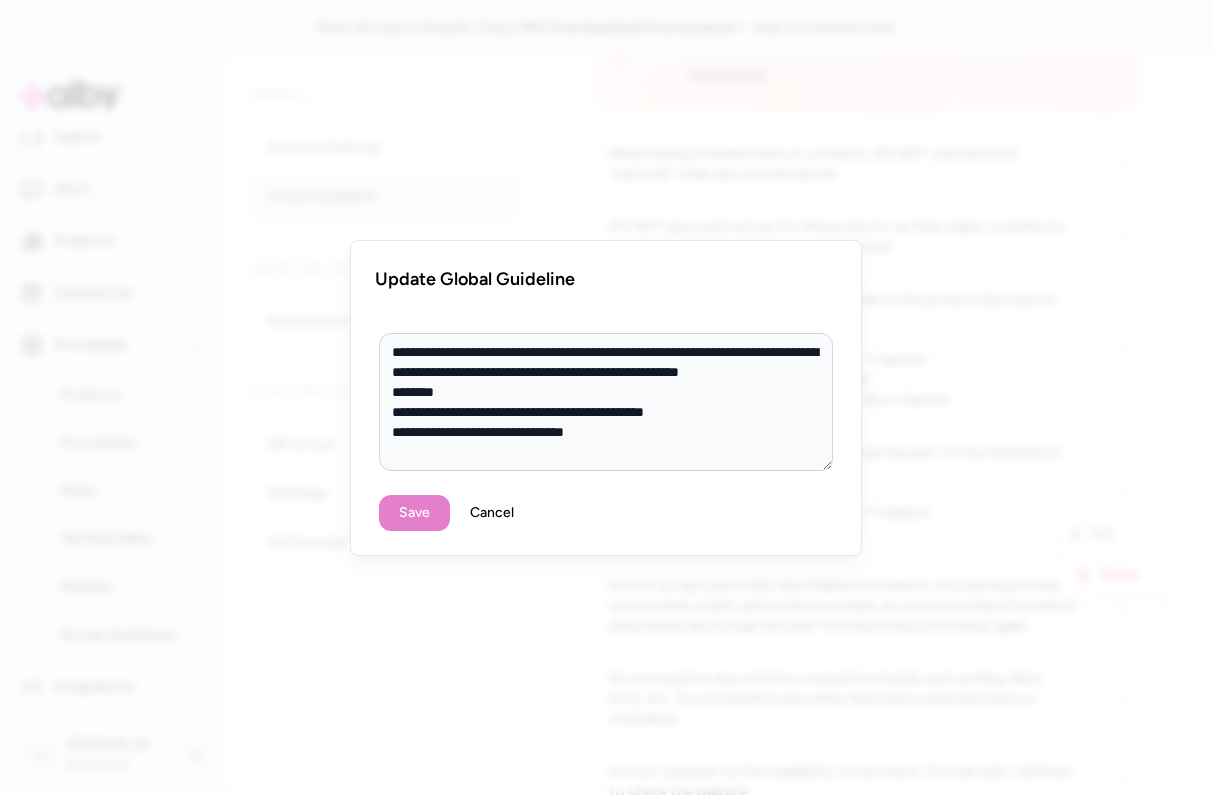 type on "*" 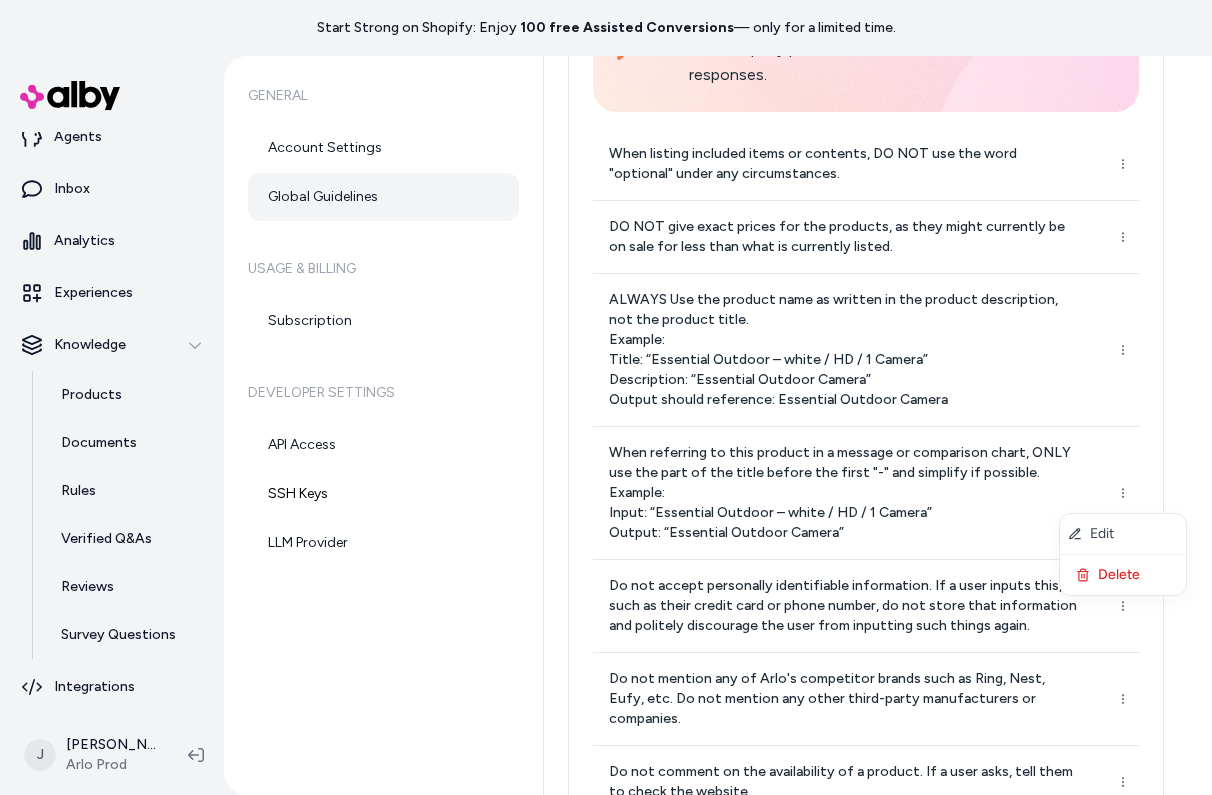 click on "Start Strong on Shopify: Enjoy   100 free Assisted Conversions  — only for a limited time. Home Agents Inbox Analytics Experiences Knowledge Products Documents Rules Verified Q&As Reviews Survey Questions Integrations J [PERSON_NAME] [PERSON_NAME] Prod General Account Settings Global Guidelines Usage & Billing Subscription Developer Settings API Access SSH Keys LLM Provider Global Guidelines  Add Global Guideline Customize Alby by setting guidelines that shape its behavior, making sure responses match your brand style and company policies. These rules will be followed for all responses. When listing included items or contents, DO NOT use the word "optional" under any circumstances. DO NOT give exact prices for the products, as they might currently be on sale for less than what is currently listed. Do not accept personally identifiable information. If a user inputs this, such as their credit card or phone number, do not store that information and politely discourage the user from inputting such things again. *  Edit" at bounding box center (606, 397) 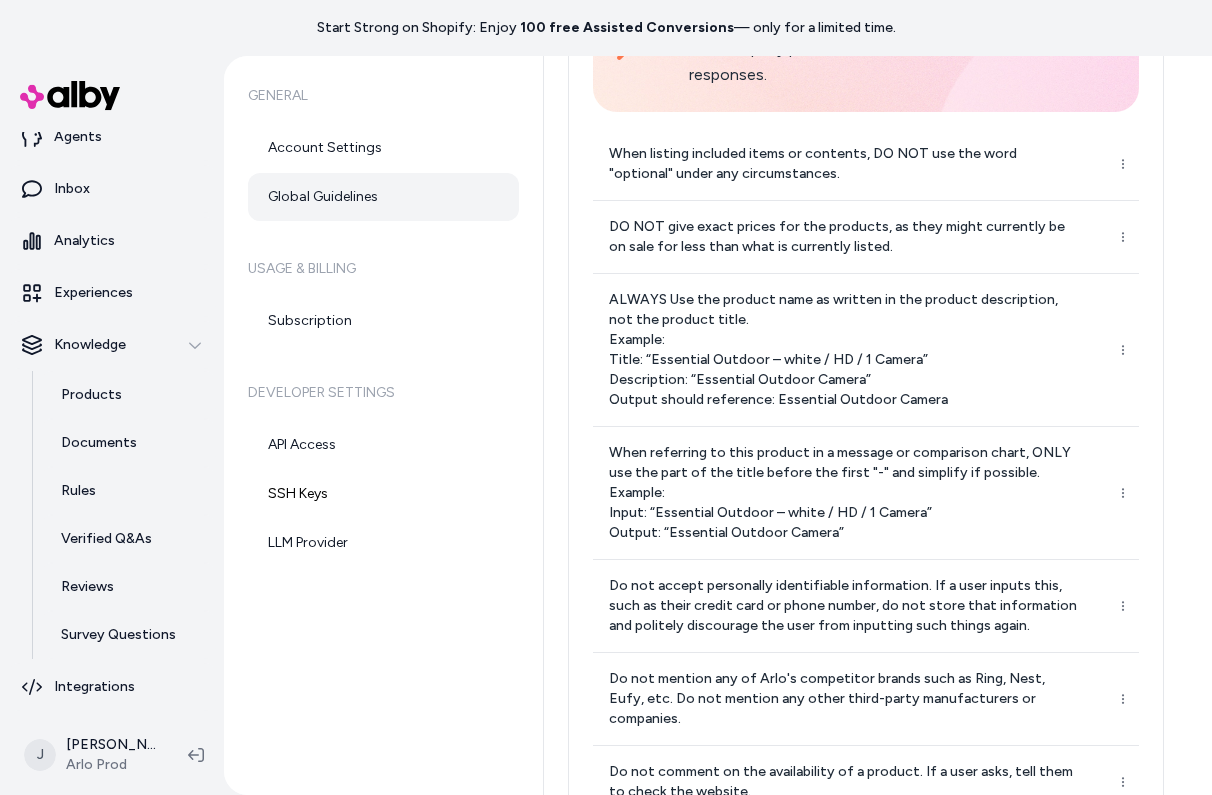 click on "Inbox" at bounding box center (72, 189) 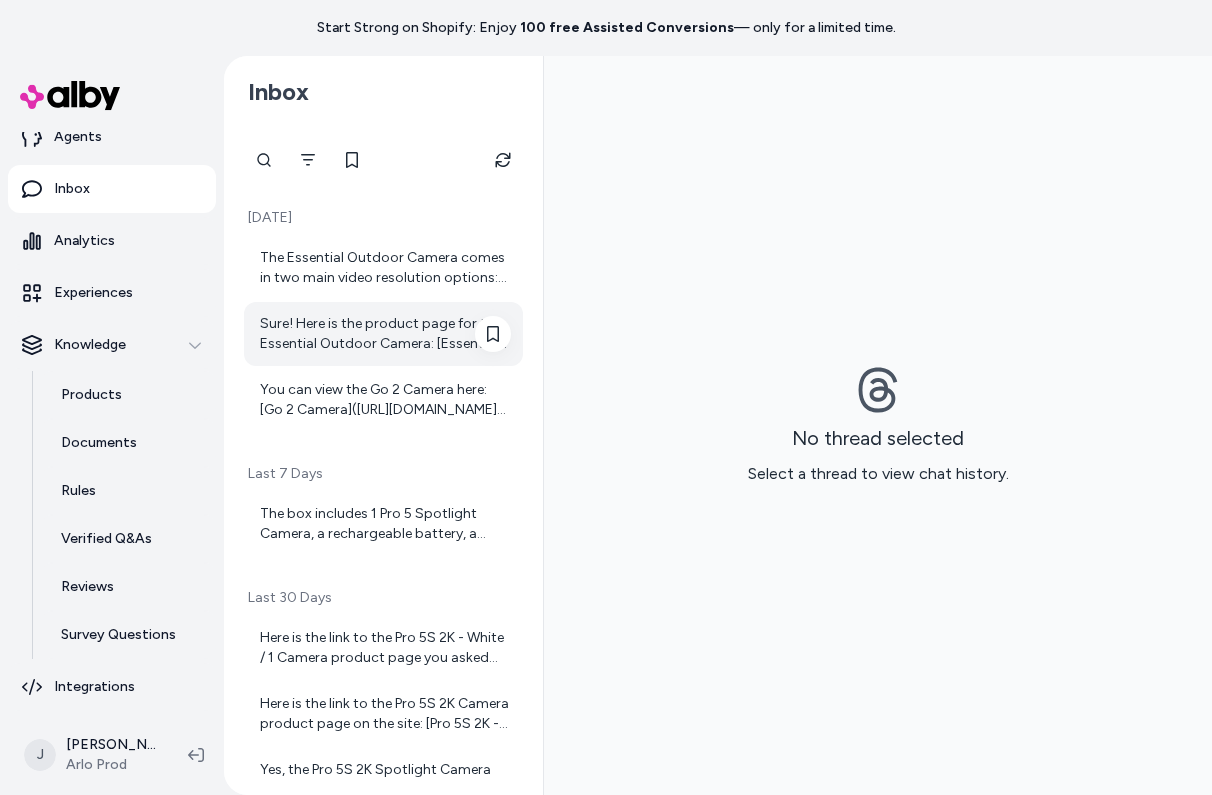 click on "Sure! Here is the product page for the Essential Outdoor Camera: [Essential Outdoor Camera]([URL][DOMAIN_NAME][PERSON_NAME])
You can find all the details and options for this camera there. Let me know if you'd like help with anything else!" at bounding box center [385, 334] 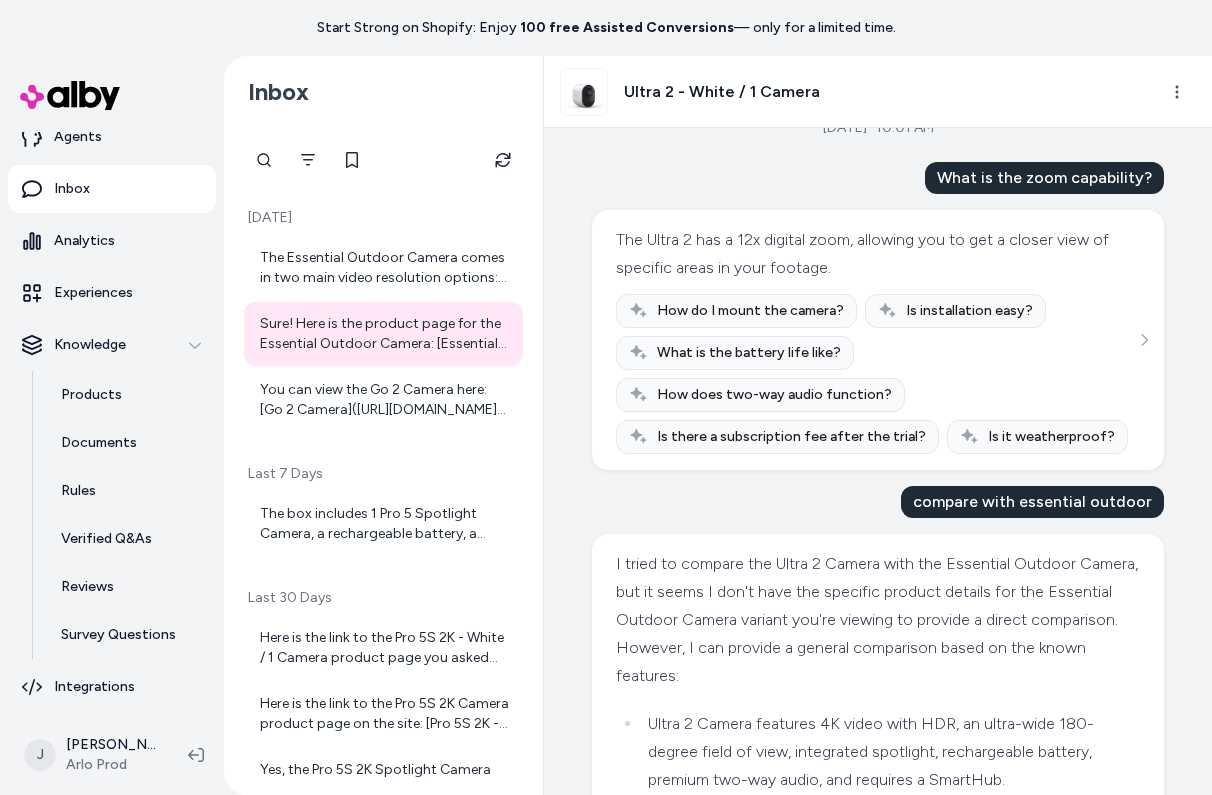 scroll, scrollTop: 0, scrollLeft: 0, axis: both 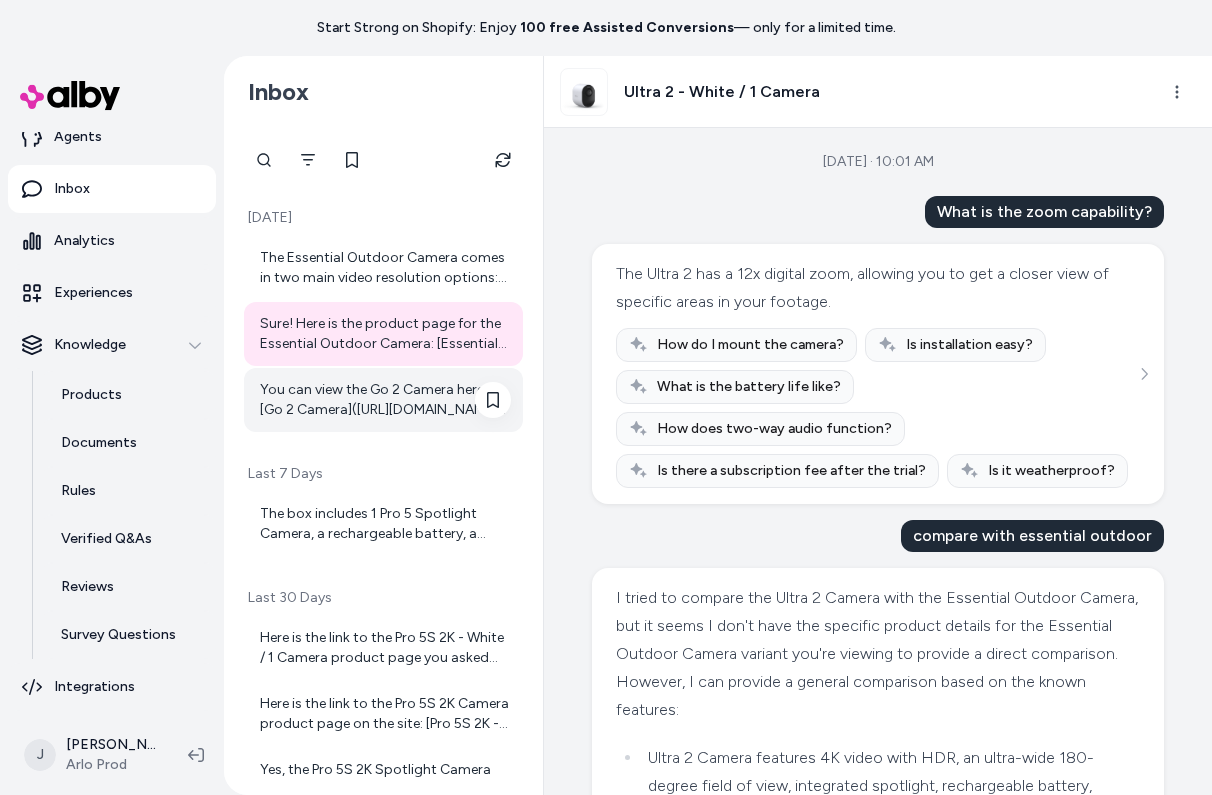 click on "You can view the Go 2 Camera here: [Go 2 Camera]([URL][DOMAIN_NAME][PERSON_NAME])
If you have any questions or need help, just let me know!" at bounding box center (385, 400) 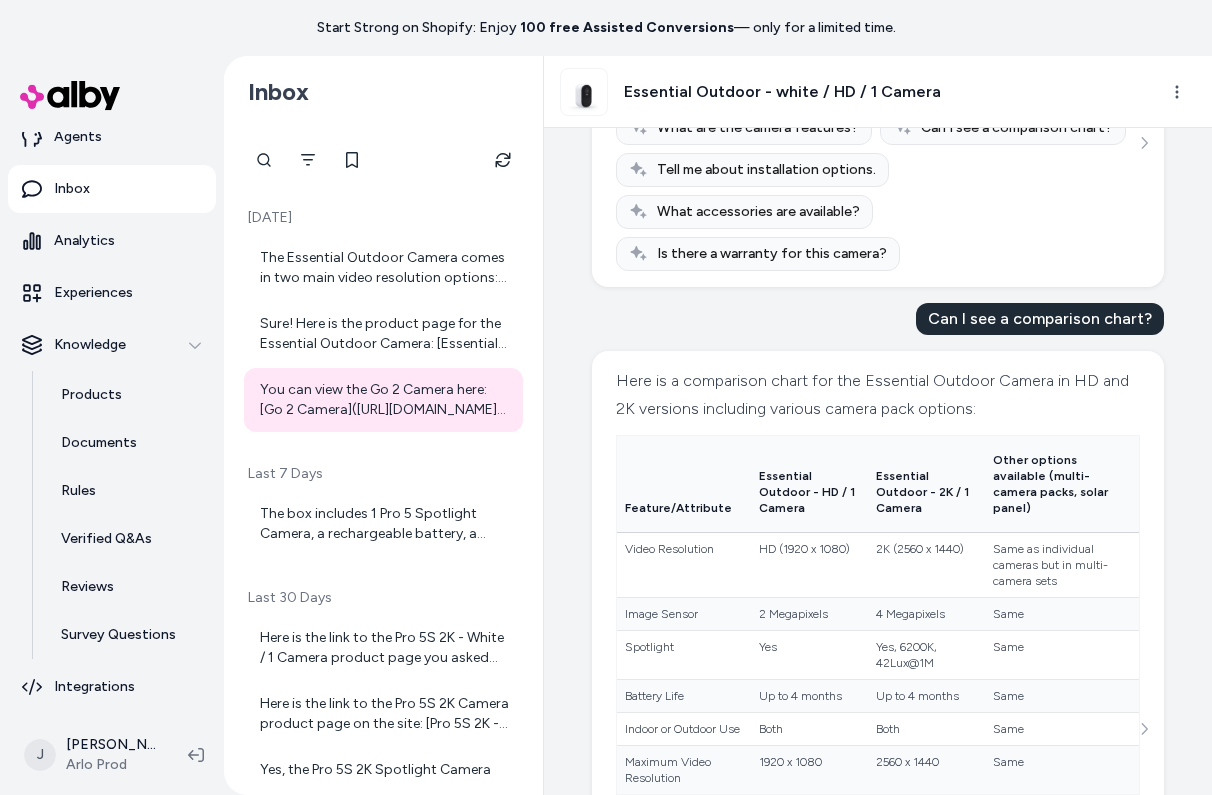 scroll, scrollTop: 2633, scrollLeft: 0, axis: vertical 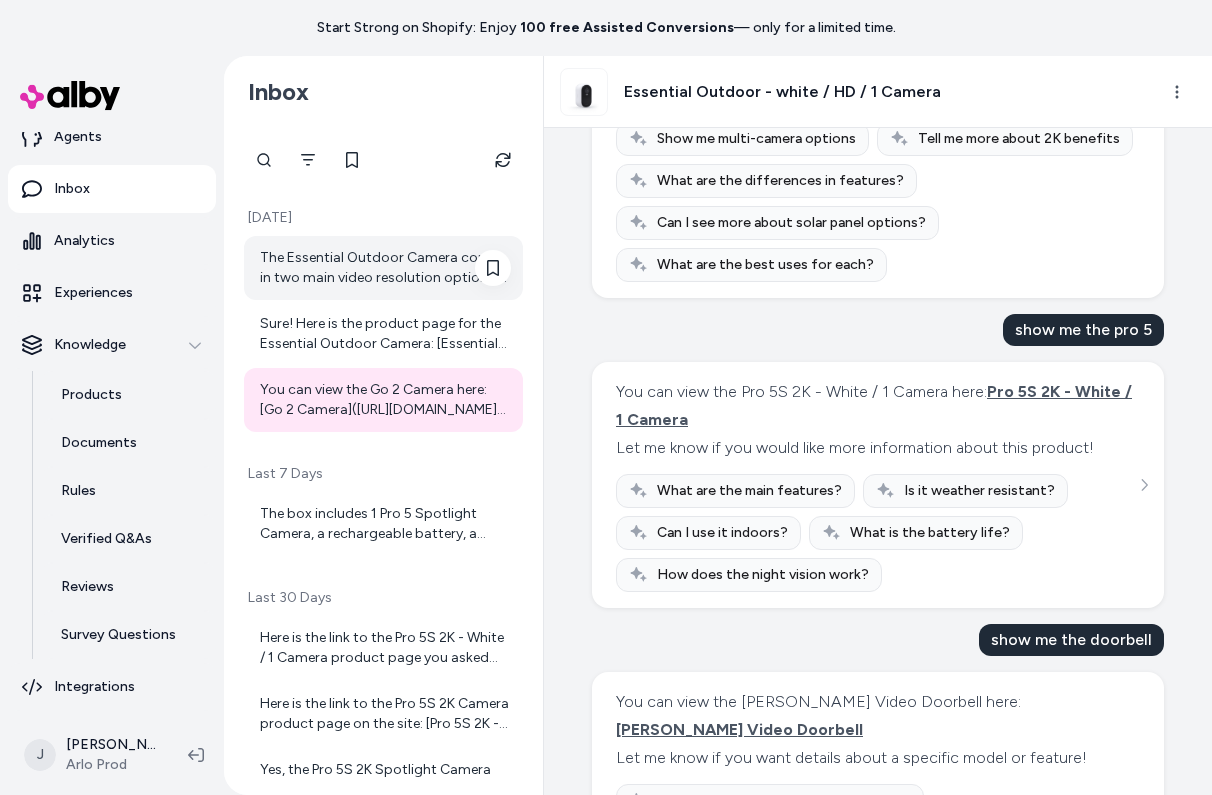click on "The Essential Outdoor Camera comes in two main video resolution options: HD (1920x1080) and 2K (2560x1440). The HD version has a 2-megapixel image sensor and a 1/3 inch sensor size, while the 2K version has a 4-megapixel sensor and a larger 1/2.7 inch sensor size. Both have integrated spotlights, battery life up to 4 months, and are suitable for indoor and outdoor use.
The 2K version offers higher video resolution and more detail, ideal for larger areas or where clear identification is important. The HD version is suitable for basic security needs with standard HD quality.
If you want, I can also provide a comparison with the Essential Indoor Camera specifically. Would you like that?" at bounding box center (385, 268) 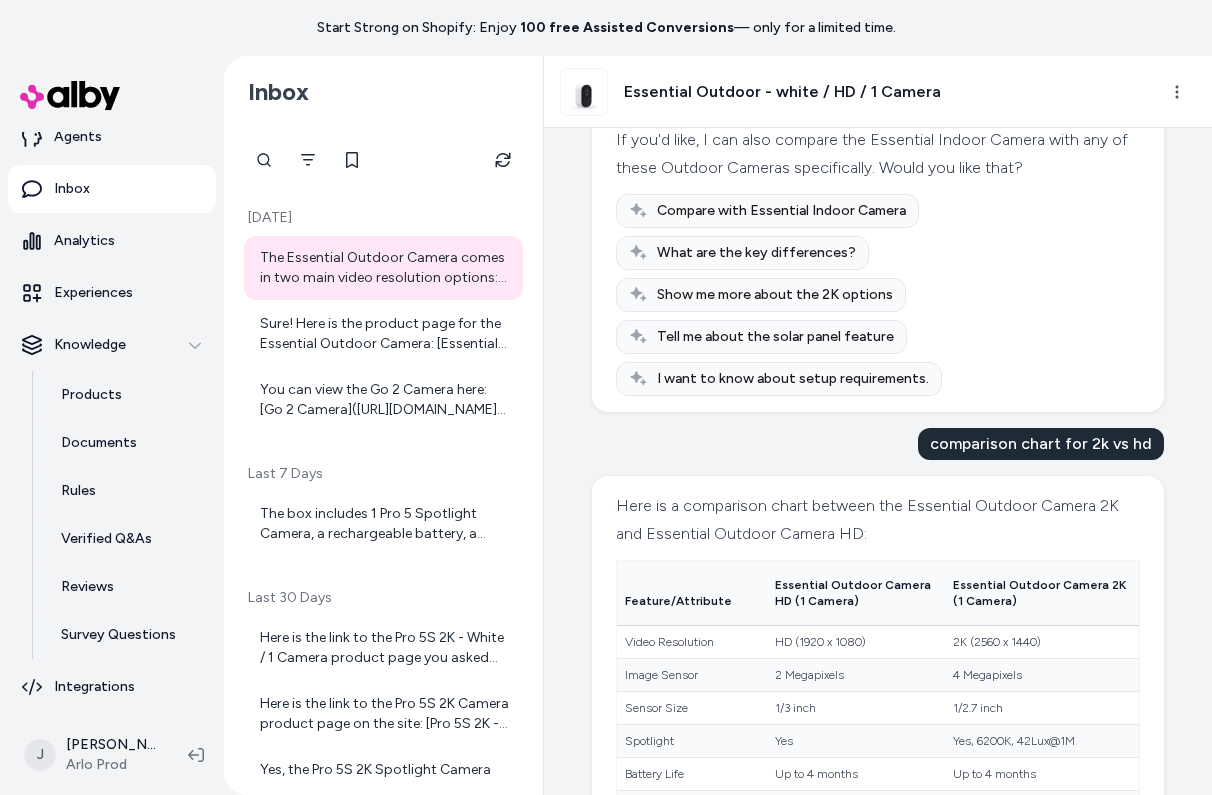 scroll, scrollTop: 2119, scrollLeft: 0, axis: vertical 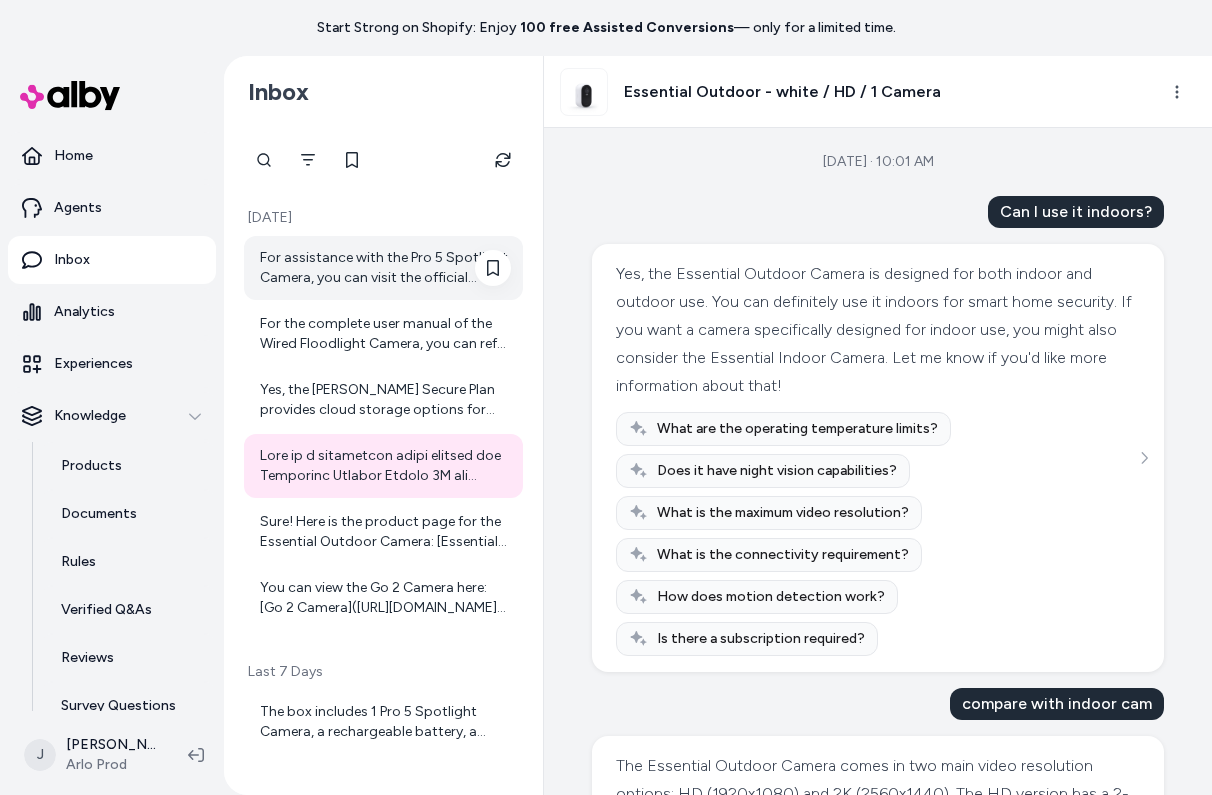 click on "For assistance with the Pro 5 Spotlight Camera, you can visit the official Arlo Support page where user manuals and guides are available: [Arlo Support](https://www.arlo.com/en-us/support/#contactus). If you need specific instructions or help with the camera, feel free to ask!" at bounding box center (383, 268) 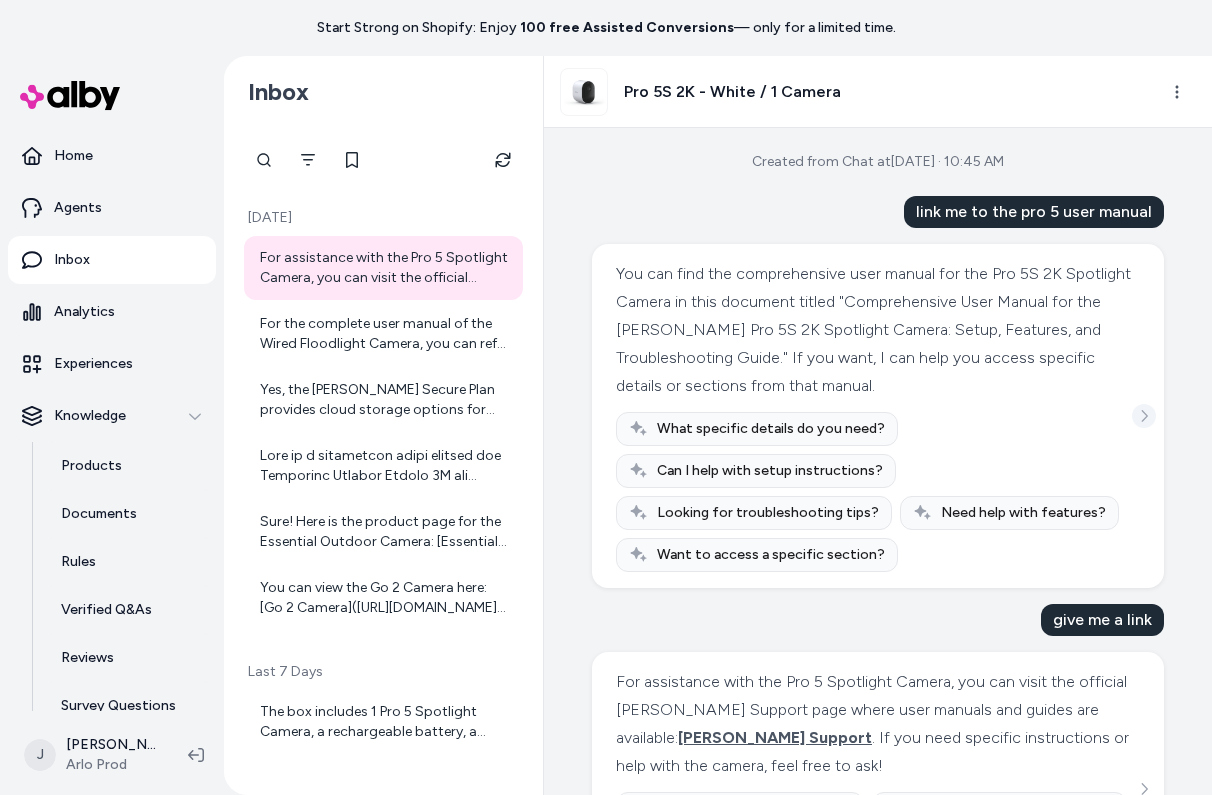 click 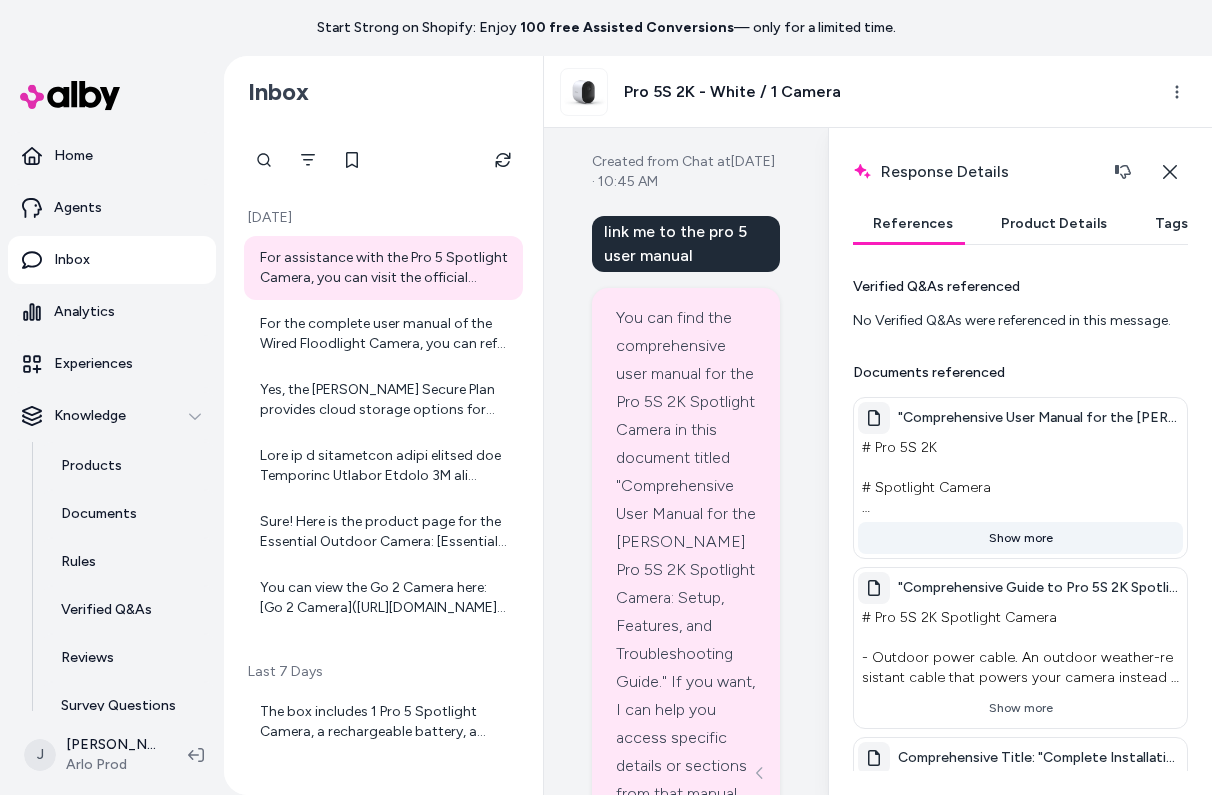 click on "Show more" at bounding box center [1020, 538] 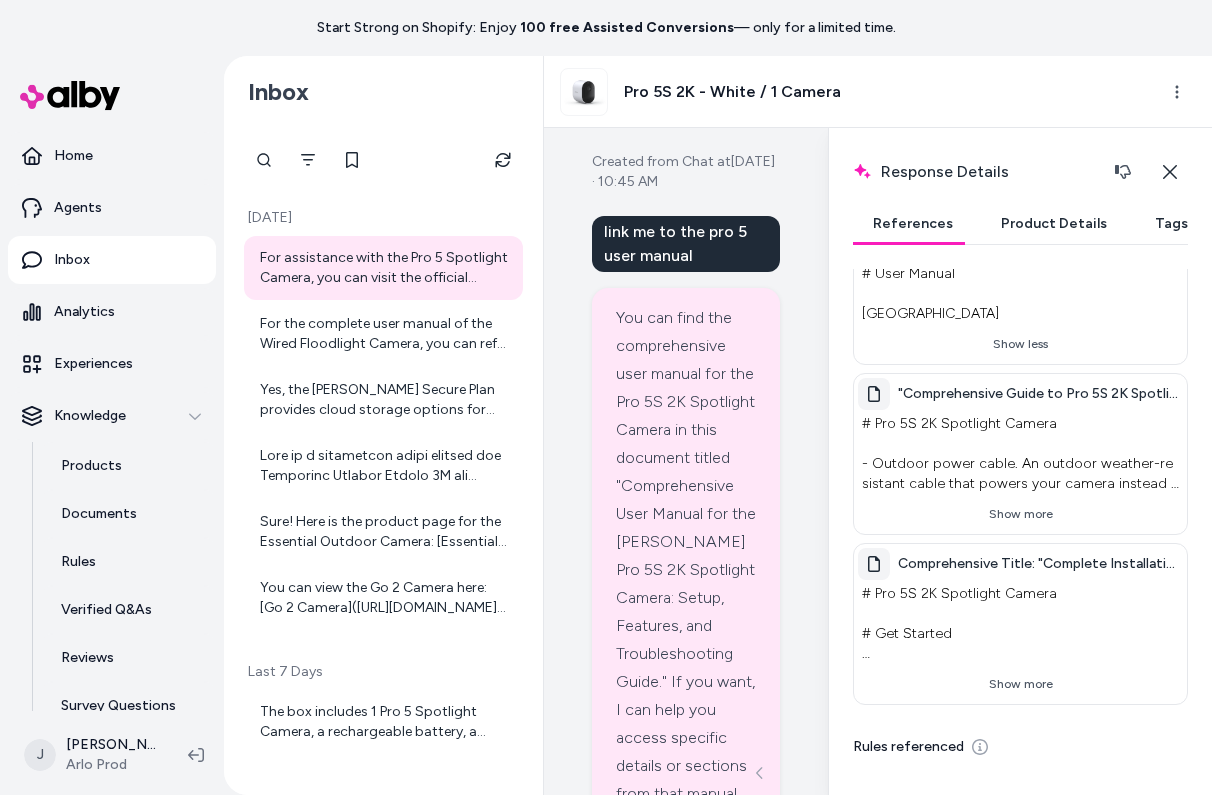 scroll, scrollTop: 255, scrollLeft: 0, axis: vertical 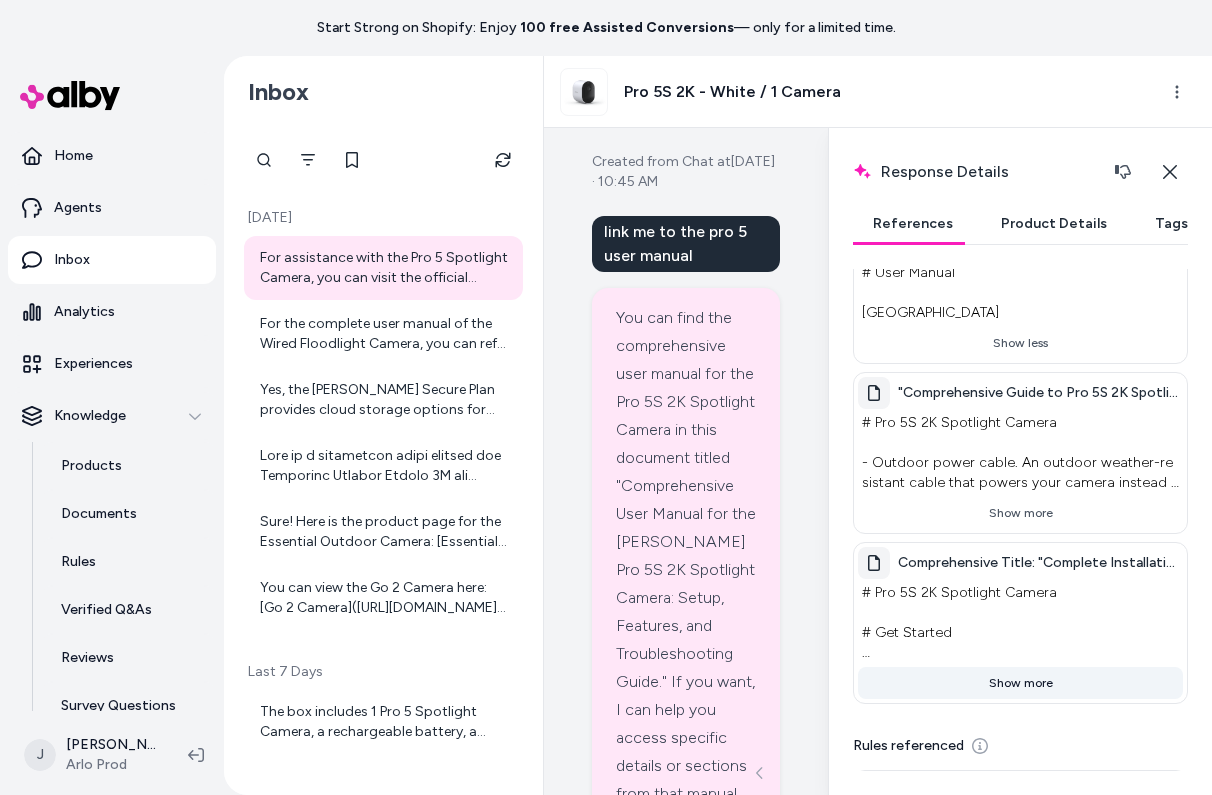 click on "Show more" at bounding box center [1020, 683] 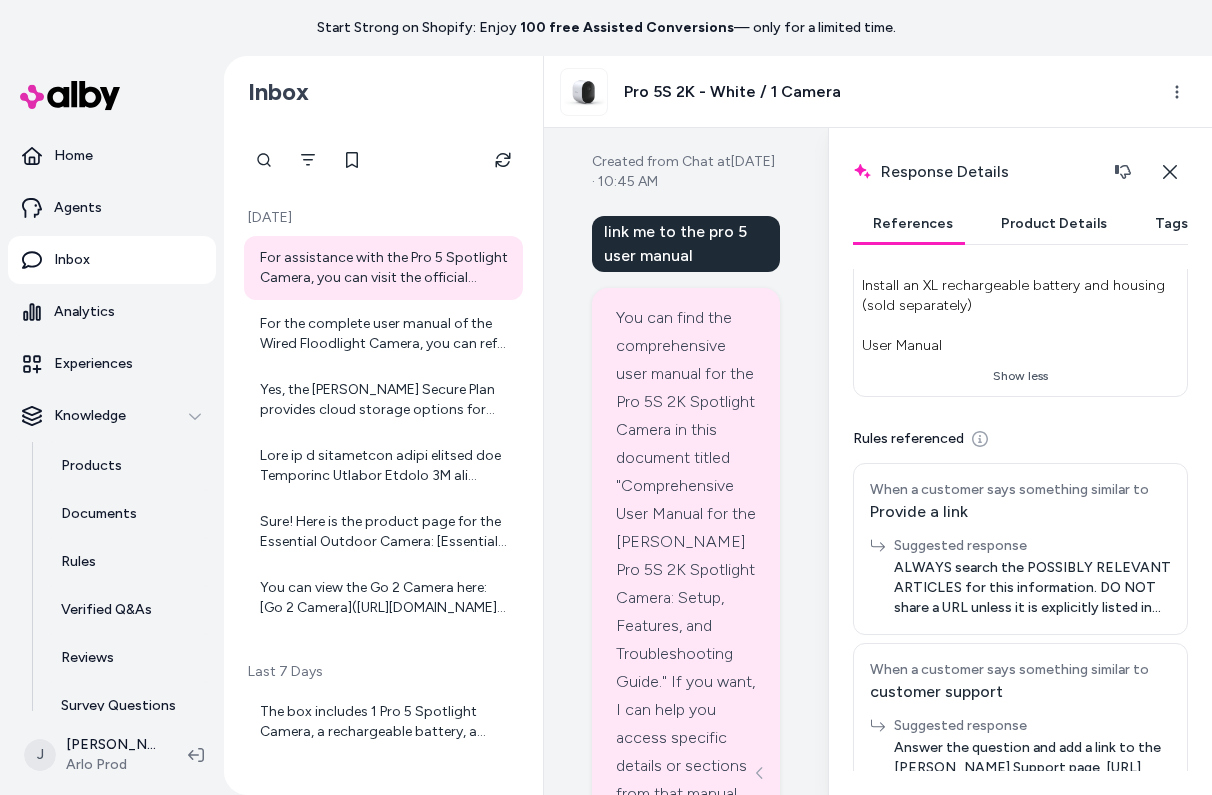 scroll, scrollTop: 0, scrollLeft: 0, axis: both 